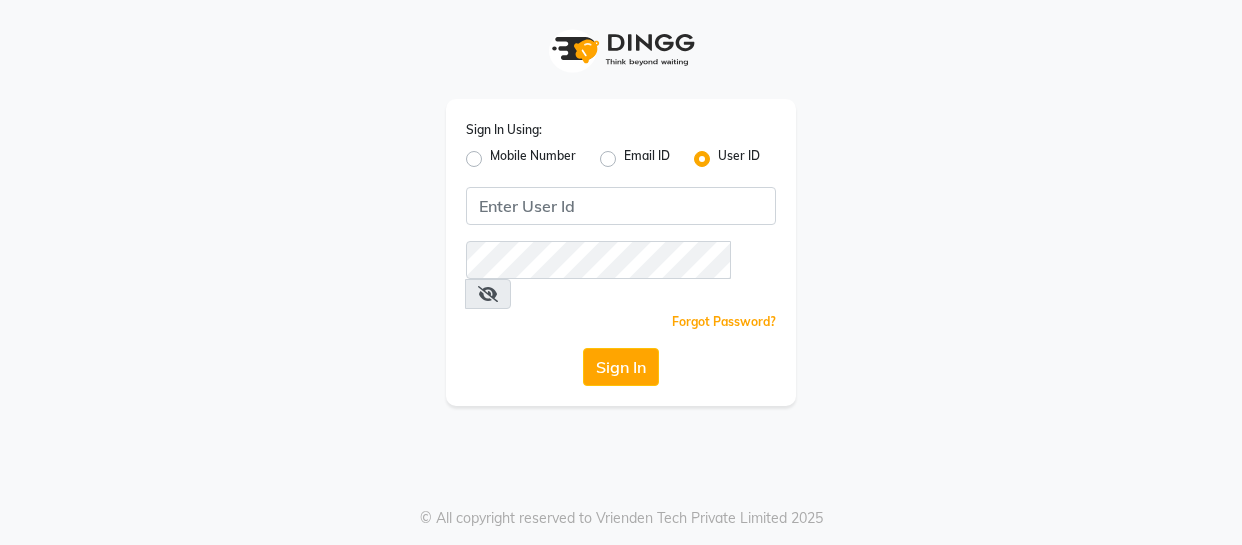 scroll, scrollTop: 0, scrollLeft: 0, axis: both 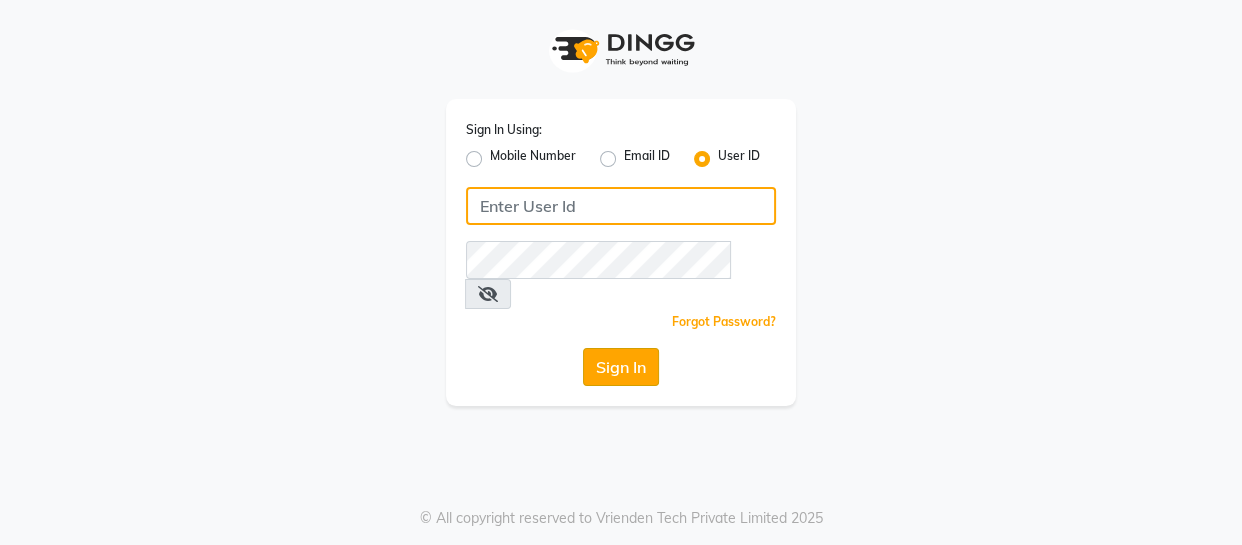 type on "thegelbottle" 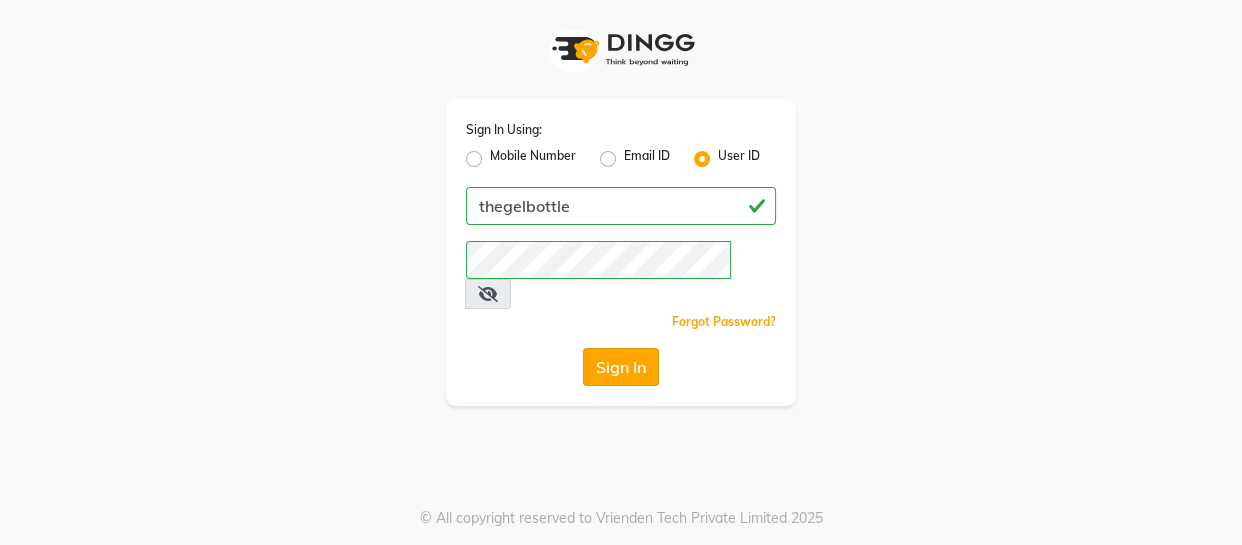click on "Sign In" 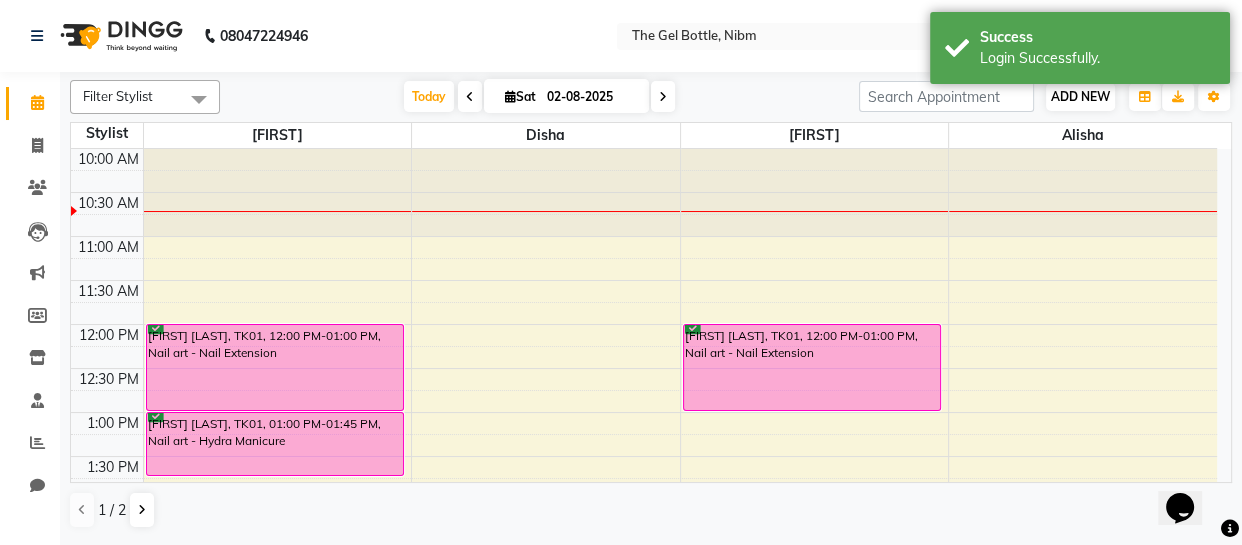 scroll, scrollTop: 0, scrollLeft: 0, axis: both 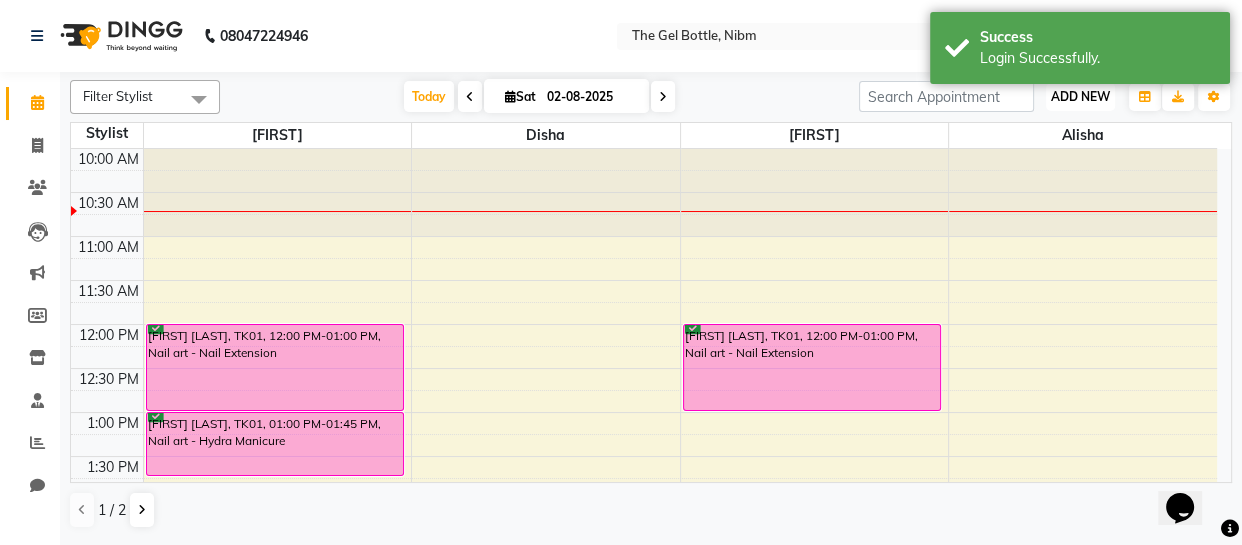 click on "ADD NEW" at bounding box center (1080, 96) 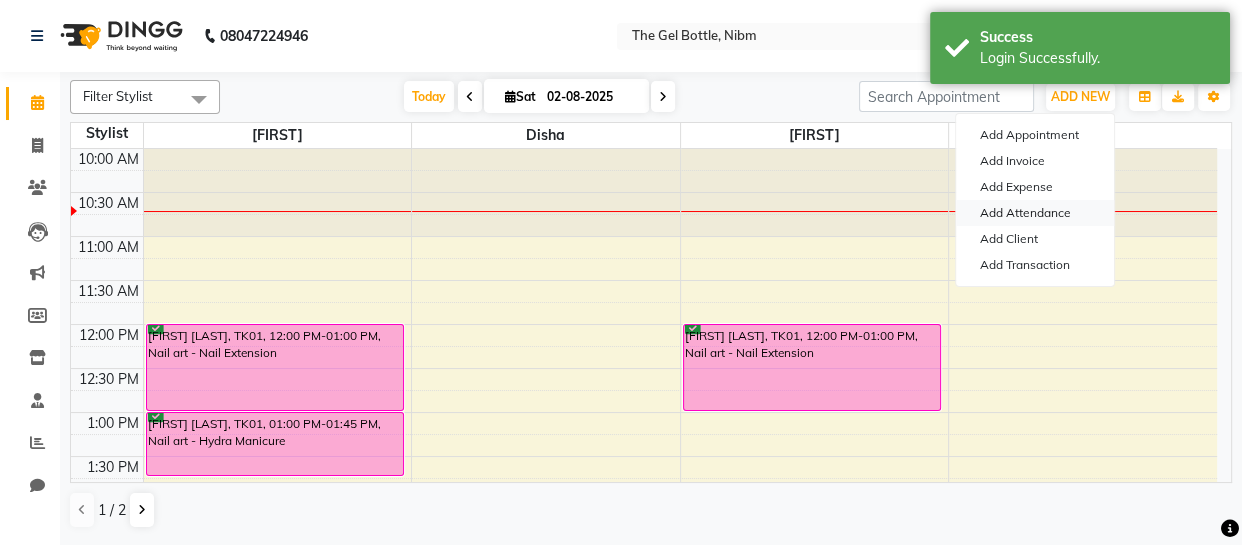 click on "Add Attendance" at bounding box center (1035, 213) 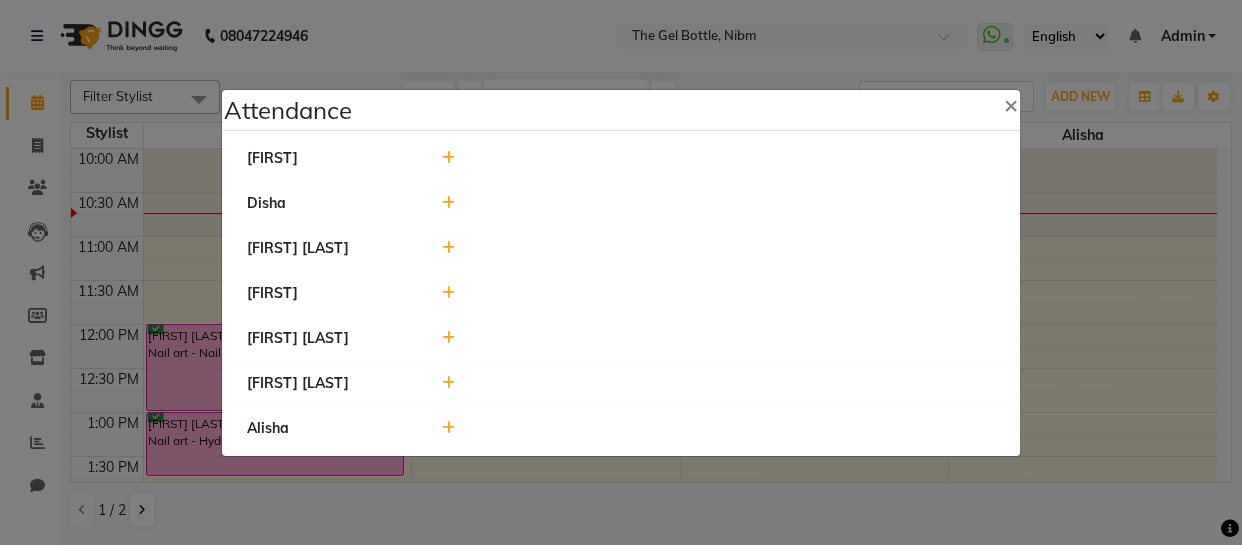 click 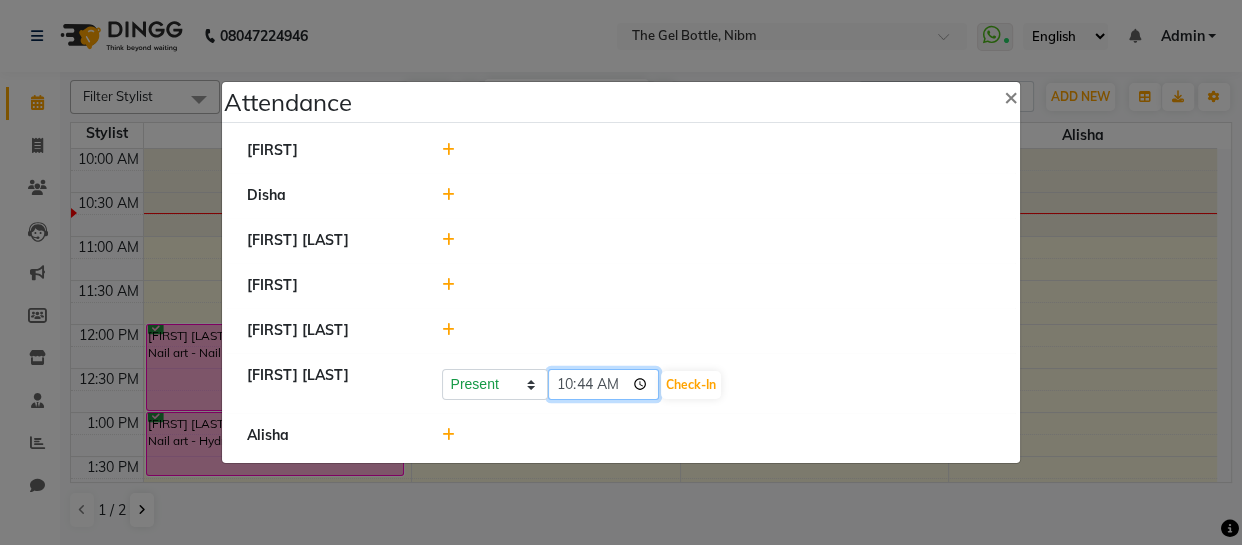 click on "10:44" 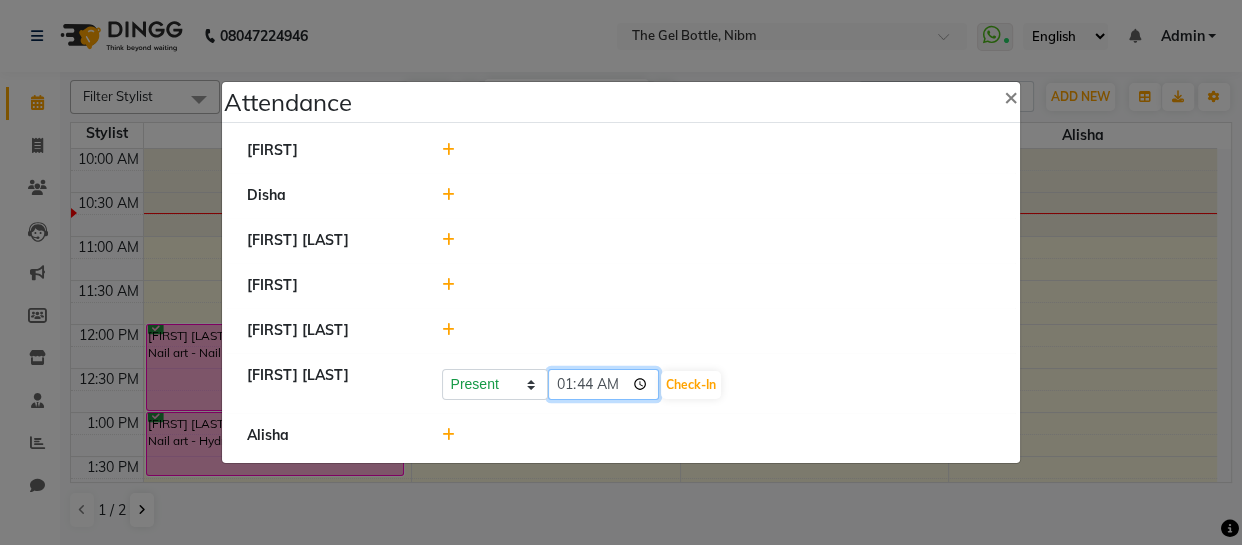type on "10:44" 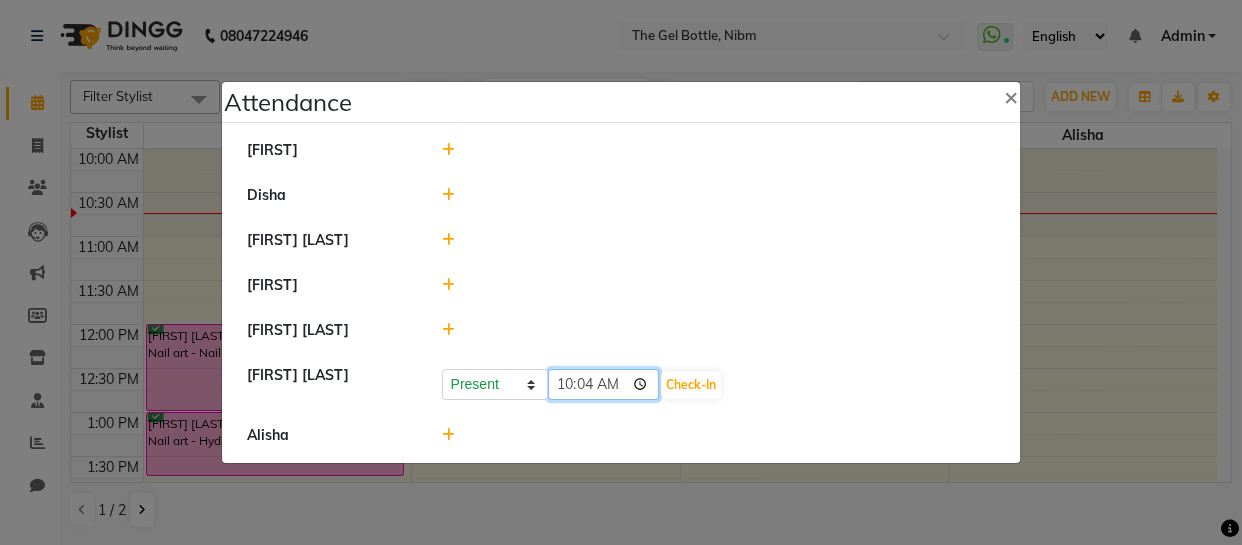 type on "10:40" 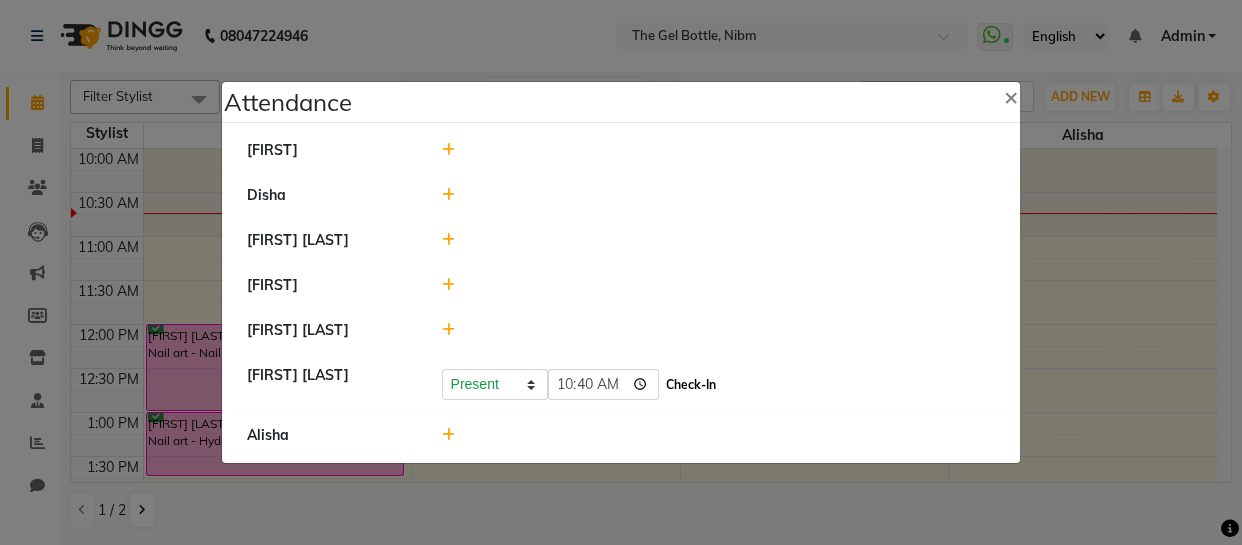 click on "Check-In" 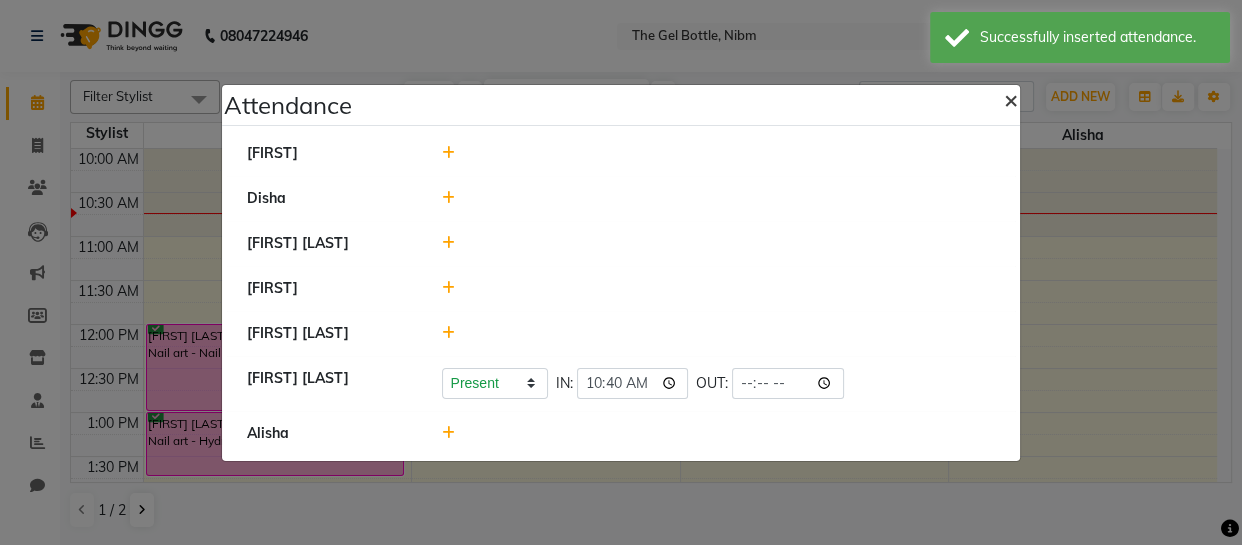 click on "×" 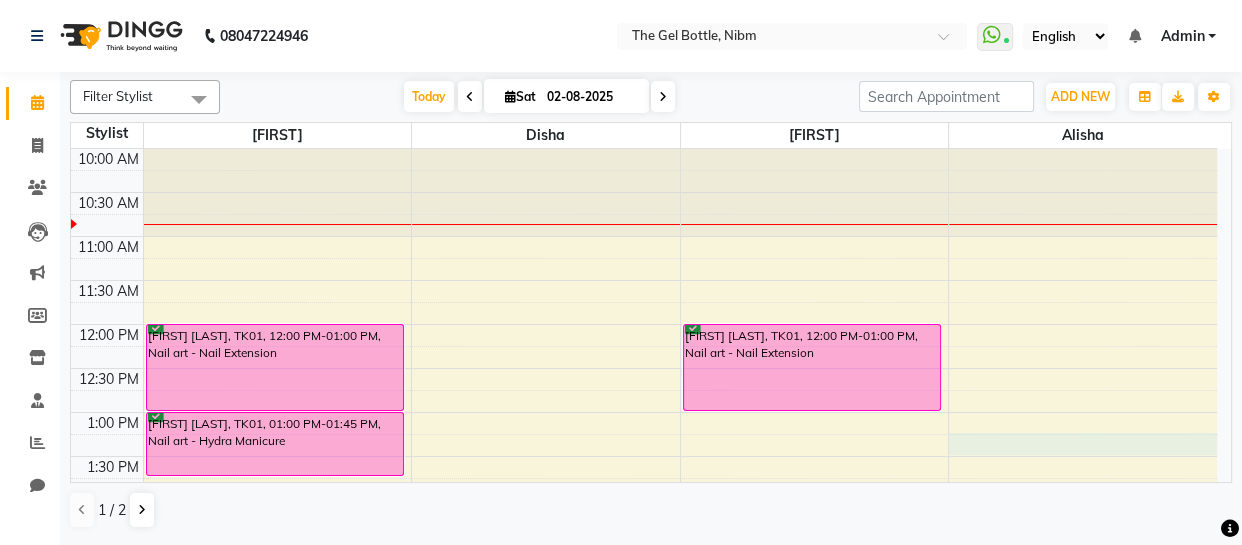 click on "10:00 AM 10:30 AM 11:00 AM 11:30 AM 12:00 PM 12:30 PM 1:00 PM 1:30 PM 2:00 PM 2:30 PM 3:00 PM 3:30 PM 4:00 PM 4:30 PM 5:00 PM 5:30 PM 6:00 PM 6:30 PM 7:00 PM 7:30 PM 8:00 PM 8:30 PM     [LAST] [LAST], TK01, 12:00 PM-01:00 PM, Nail art - Nail Extension     [LAST] [LAST], TK01, 01:00 PM-01:45 PM, Nail art - Hydra Manicure     [LAST] [LAST], TK01, 12:00 PM-01:00 PM, Nail art - Nail Extension" at bounding box center (644, 632) 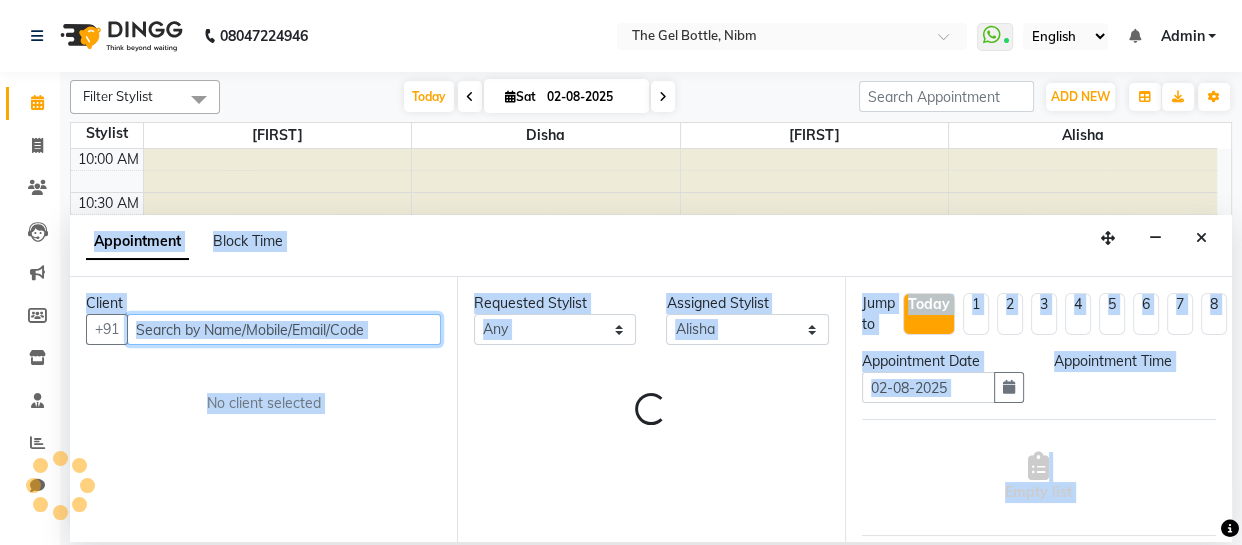 select on "795" 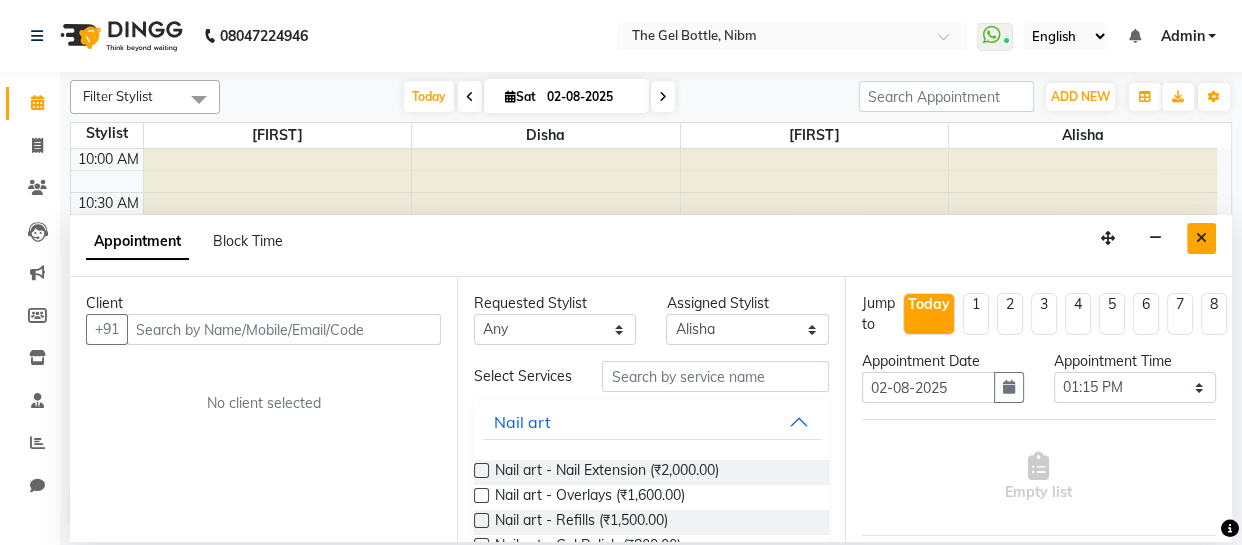 click at bounding box center (1201, 238) 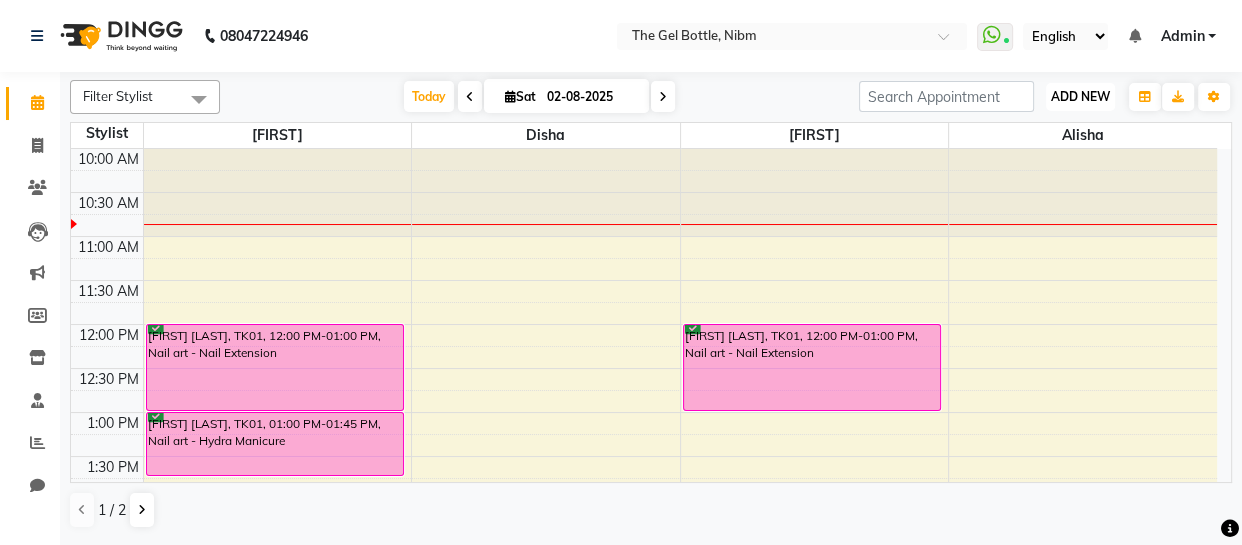 click on "ADD NEW" at bounding box center [1080, 96] 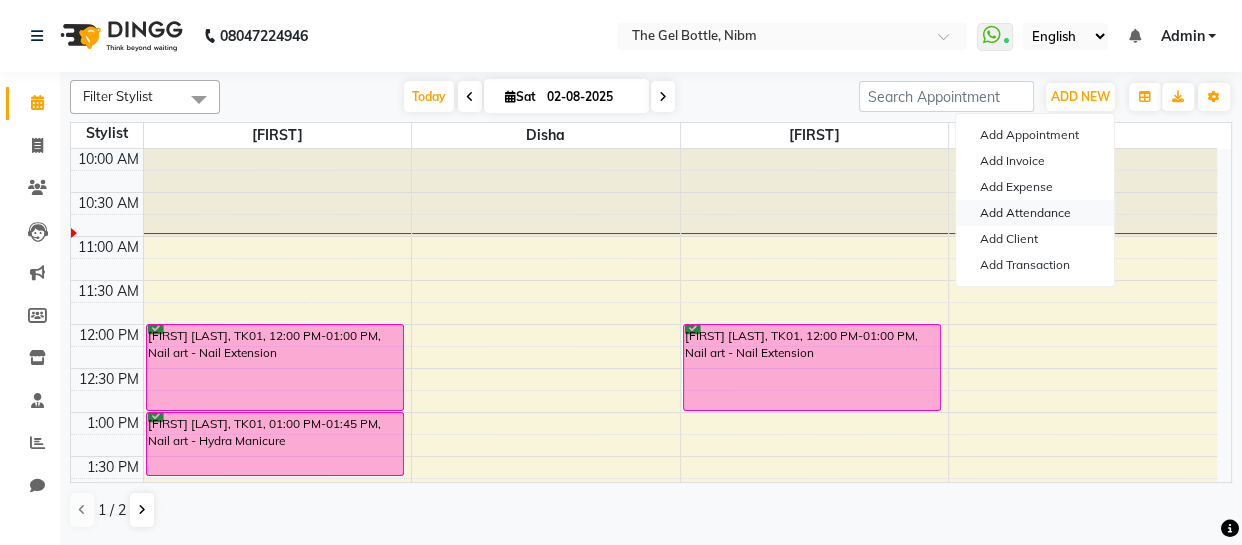 click on "Add Attendance" at bounding box center [1035, 213] 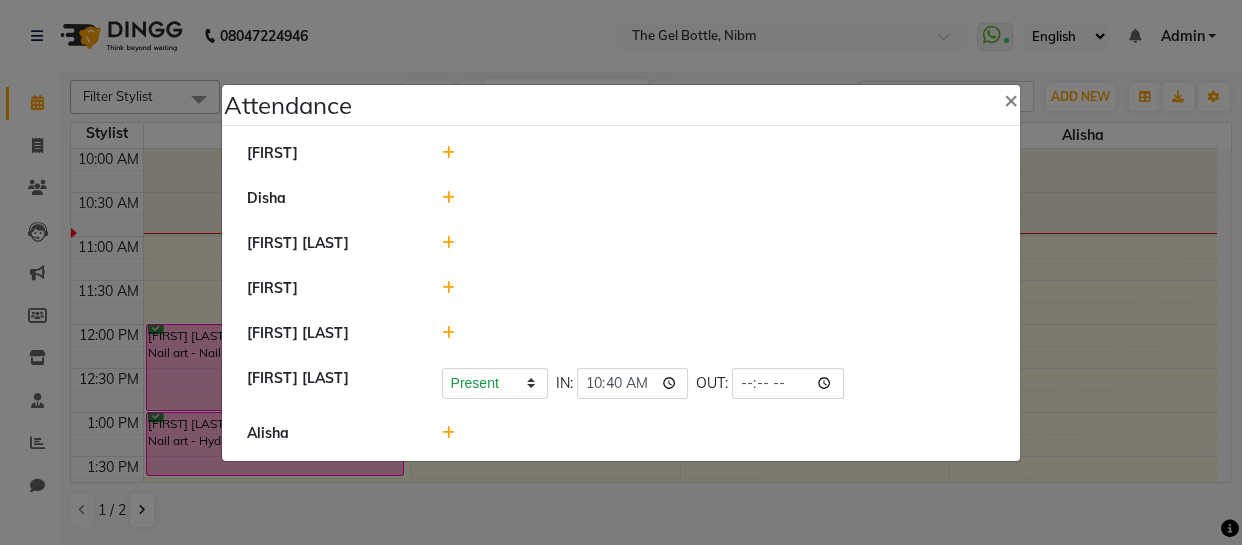 click 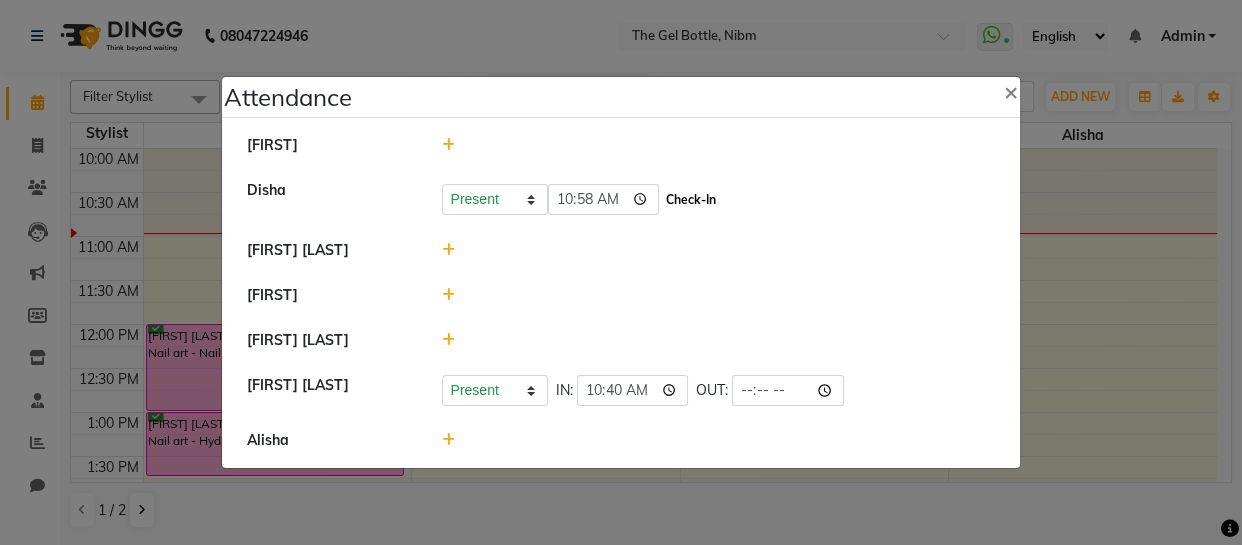 click on "Check-In" 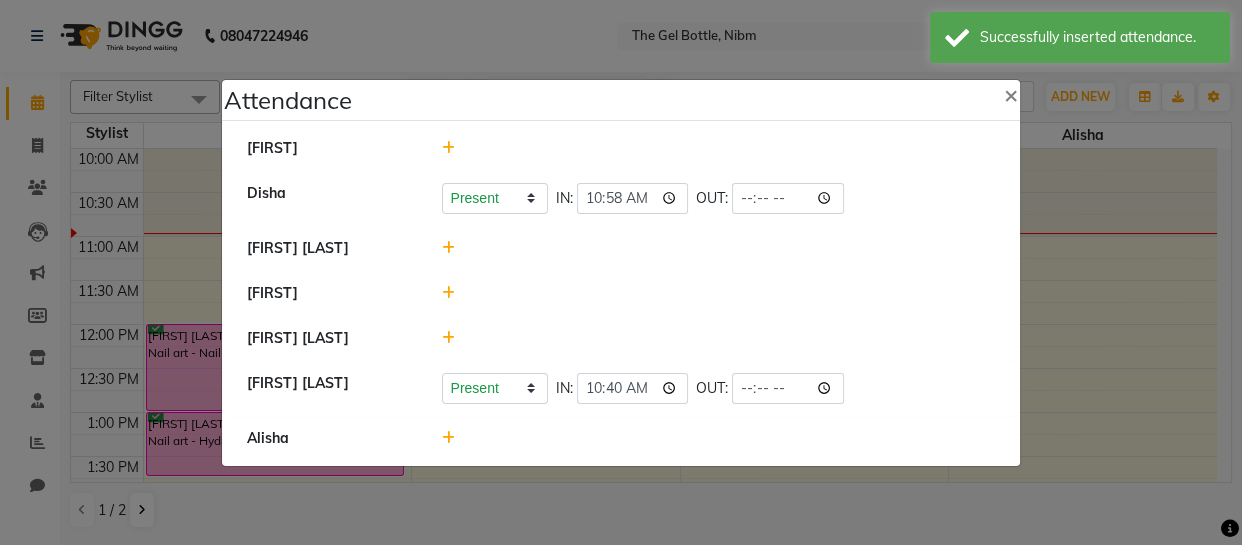 click 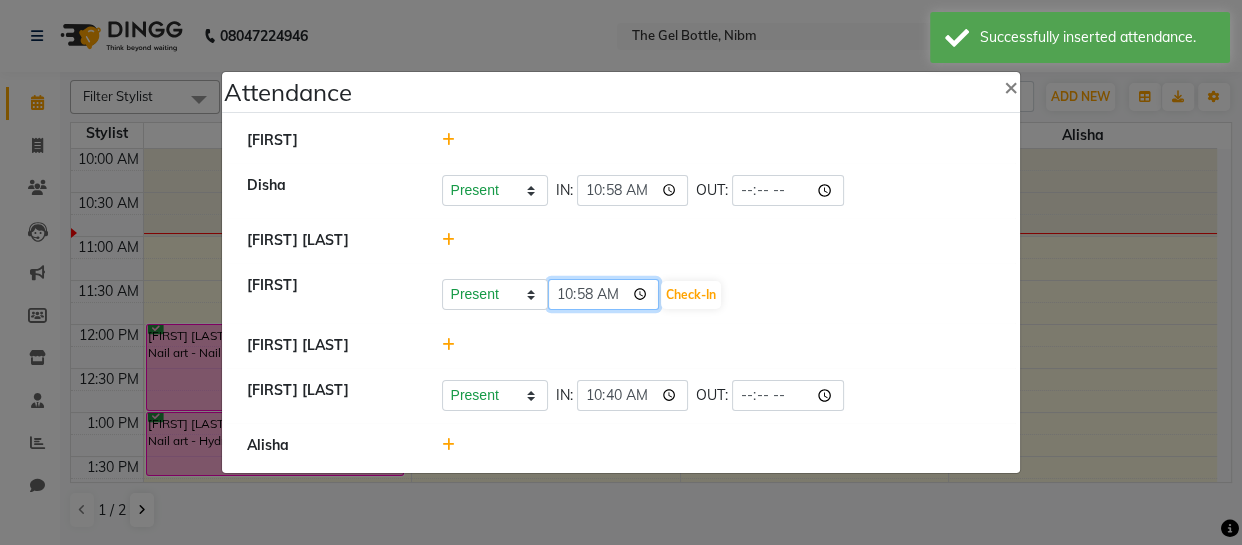 click on "10:58" 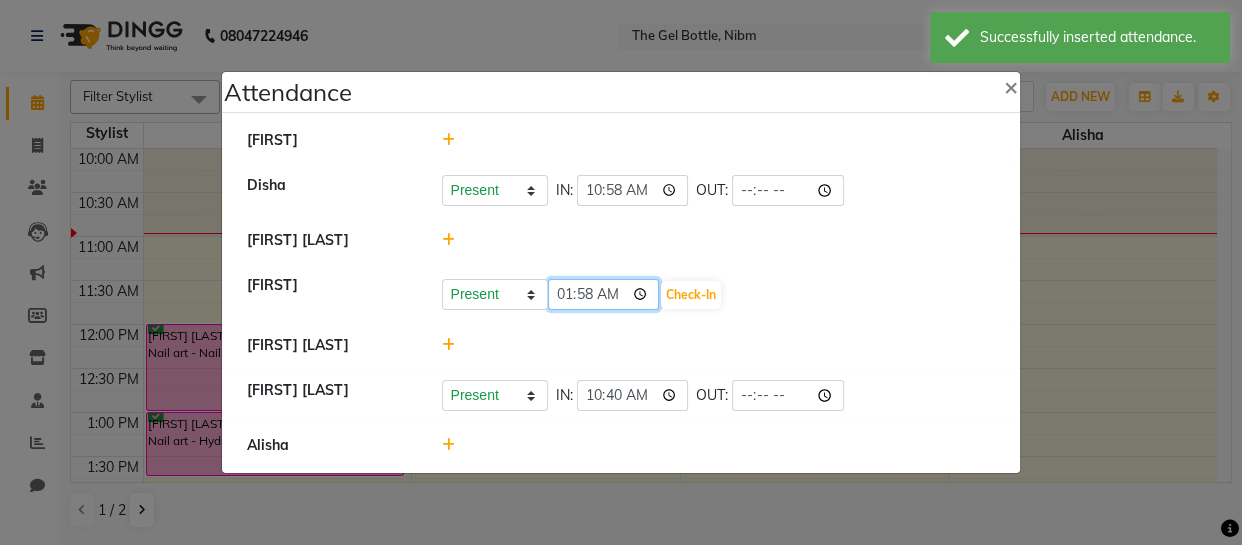 type on "10:58" 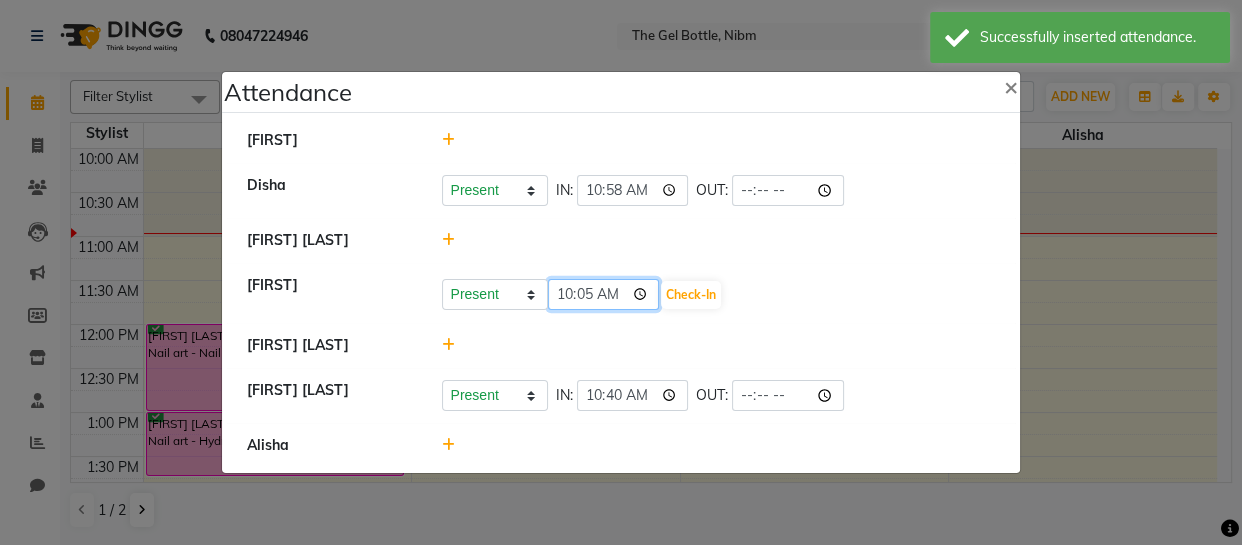 type on "10:55" 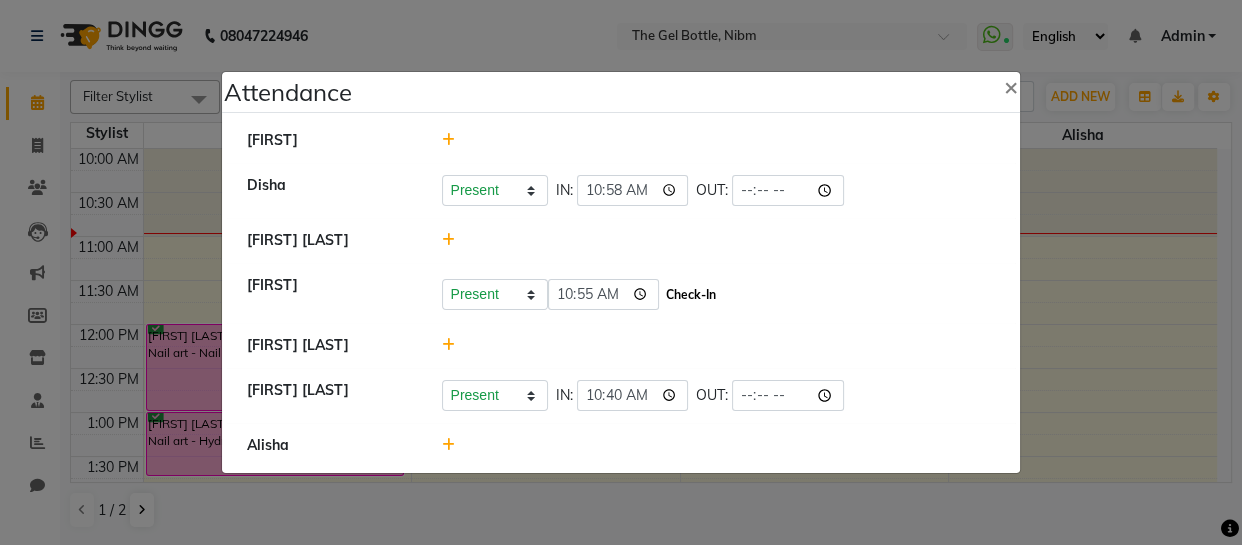 click on "Check-In" 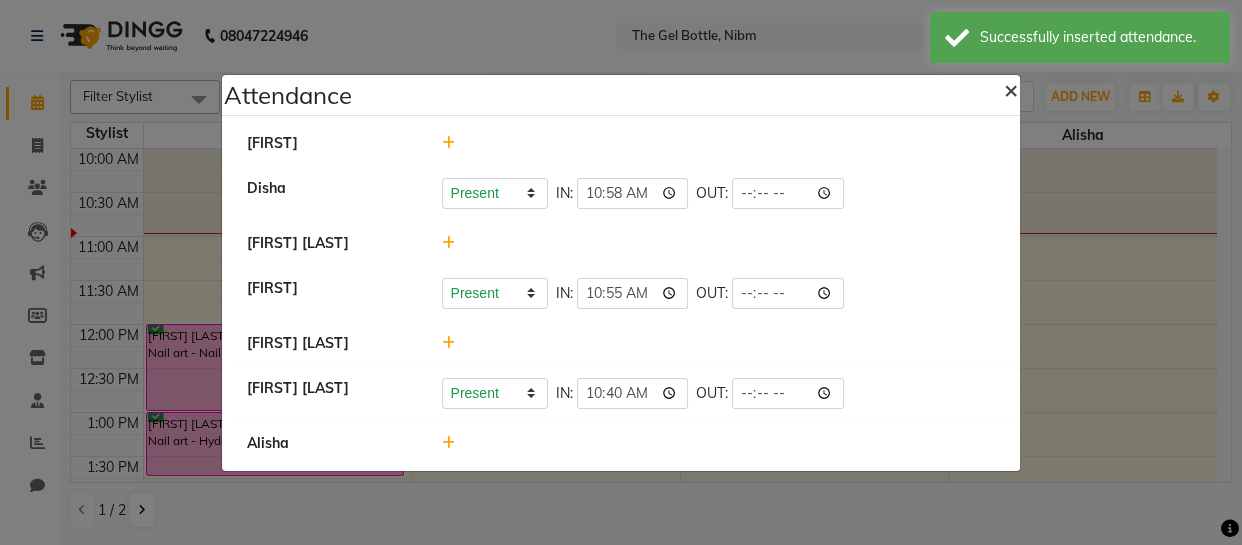 click on "×" 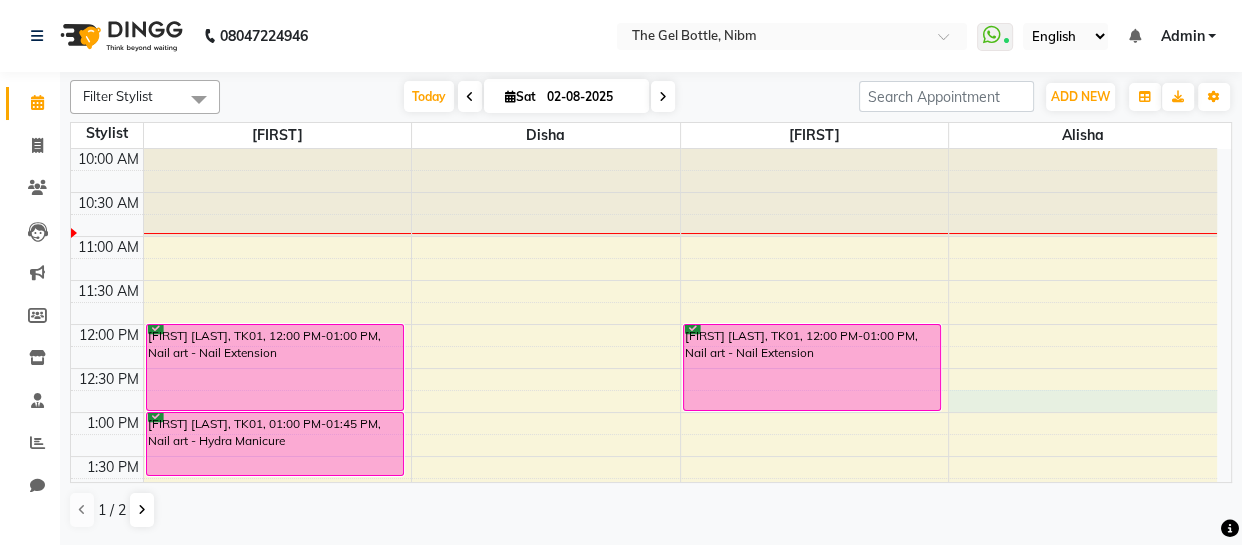 click on "10:00 AM 10:30 AM 11:00 AM 11:30 AM 12:00 PM 12:30 PM 1:00 PM 1:30 PM 2:00 PM 2:30 PM 3:00 PM 3:30 PM 4:00 PM 4:30 PM 5:00 PM 5:30 PM 6:00 PM 6:30 PM 7:00 PM 7:30 PM 8:00 PM 8:30 PM     [LAST] [LAST], TK01, 12:00 PM-01:00 PM, Nail art - Nail Extension     [LAST] [LAST], TK01, 01:00 PM-01:45 PM, Nail art - Hydra Manicure     [LAST] [LAST], TK01, 12:00 PM-01:00 PM, Nail art - Nail Extension" at bounding box center [644, 632] 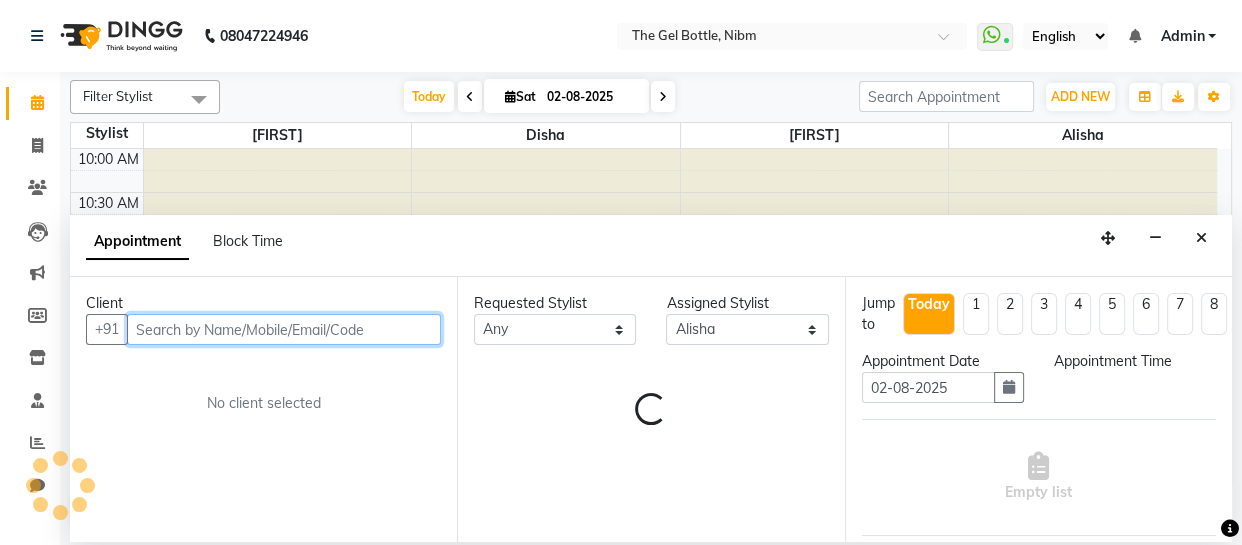 select on "765" 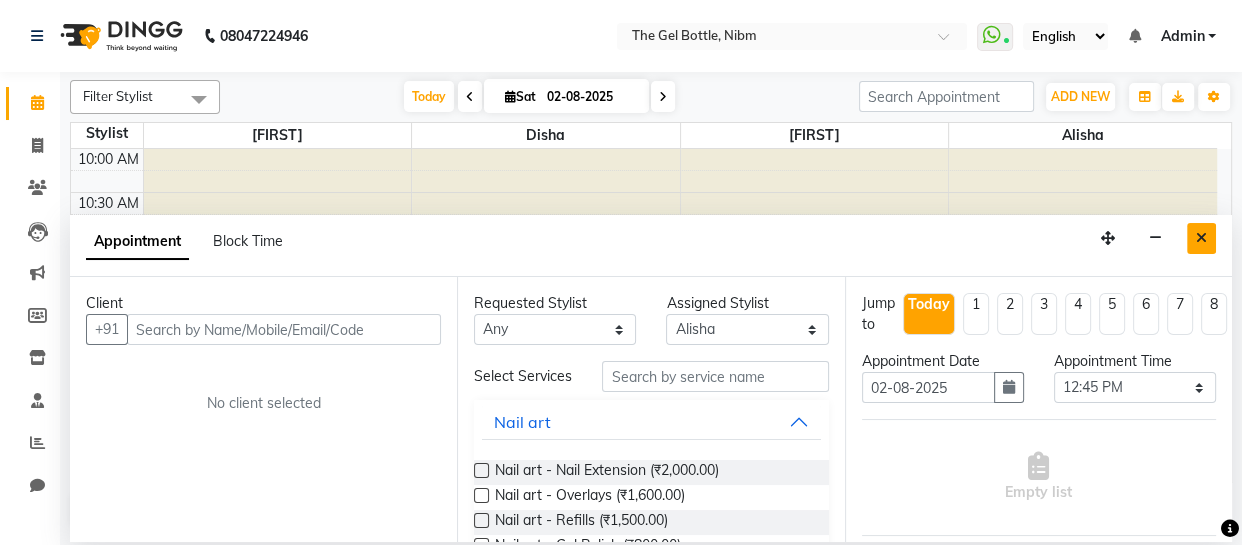 click at bounding box center [1201, 238] 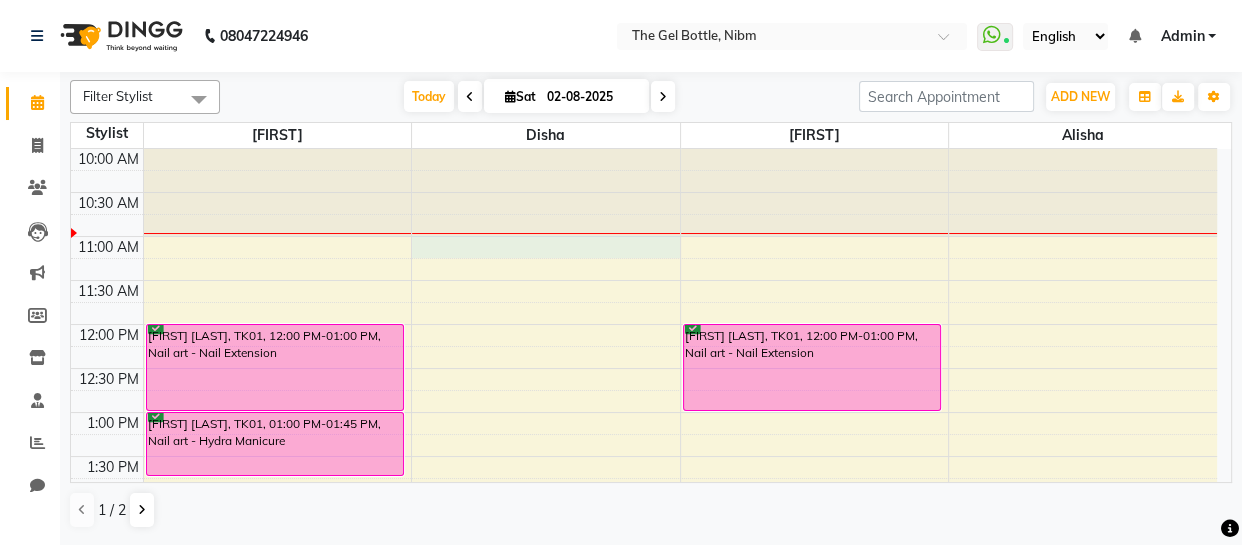 click on "10:00 AM 10:30 AM 11:00 AM 11:30 AM 12:00 PM 12:30 PM 1:00 PM 1:30 PM 2:00 PM 2:30 PM 3:00 PM 3:30 PM 4:00 PM 4:30 PM 5:00 PM 5:30 PM 6:00 PM 6:30 PM 7:00 PM 7:30 PM 8:00 PM 8:30 PM     [LAST] [LAST], TK01, 12:00 PM-01:00 PM, Nail art - Nail Extension     [LAST] [LAST], TK01, 01:00 PM-01:45 PM, Nail art - Hydra Manicure     [LAST] [LAST], TK01, 12:00 PM-01:00 PM, Nail art - Nail Extension" at bounding box center (644, 632) 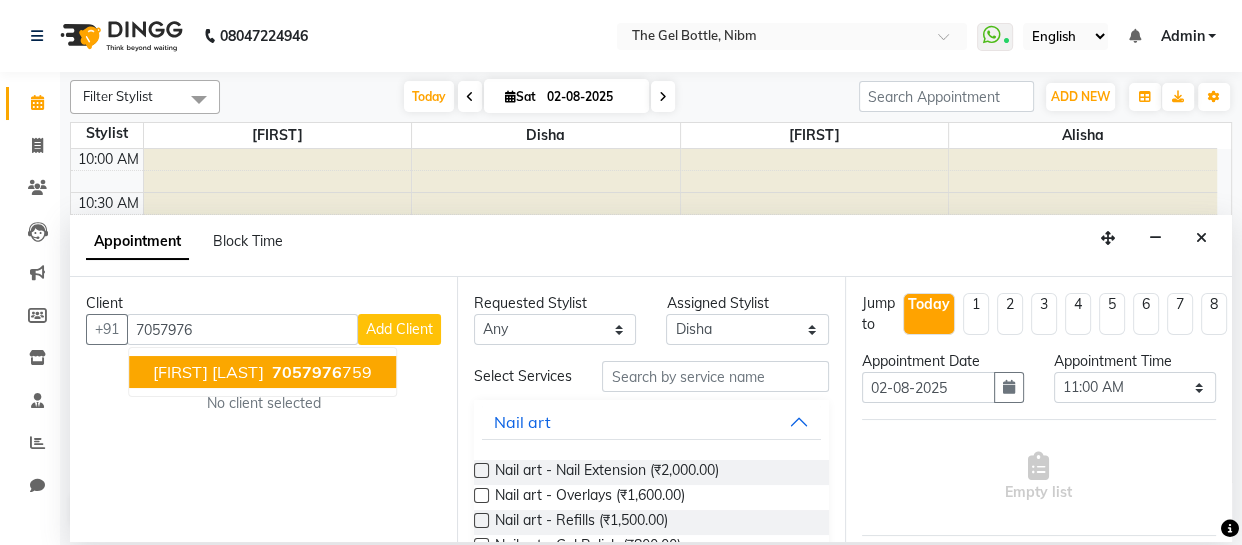 click on "[FIRST] [LAST]" at bounding box center (208, 372) 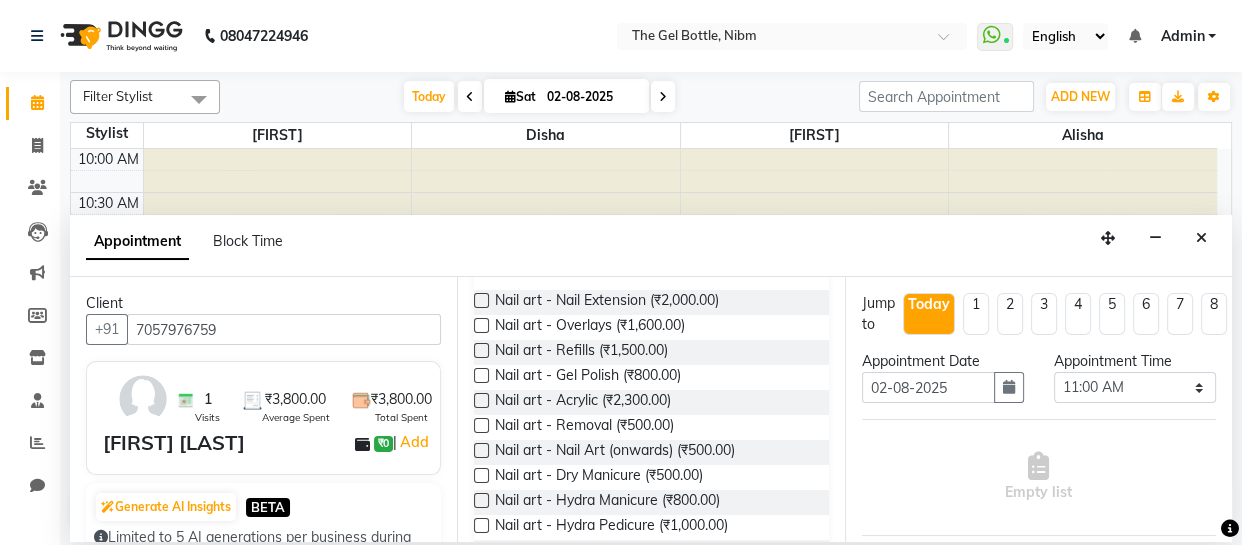scroll, scrollTop: 176, scrollLeft: 0, axis: vertical 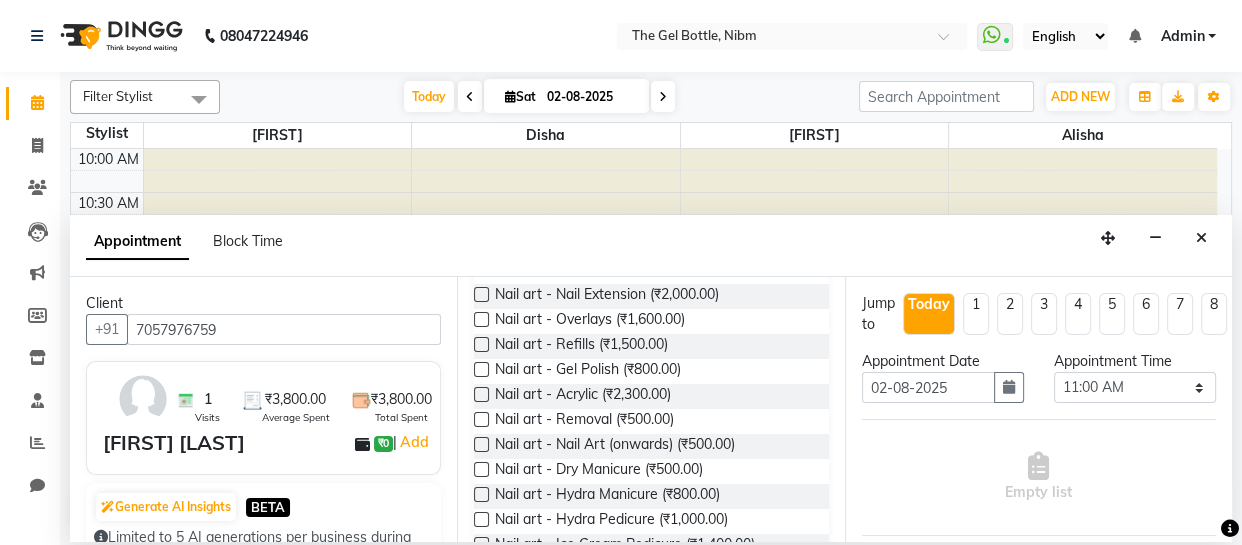 type on "7057976759" 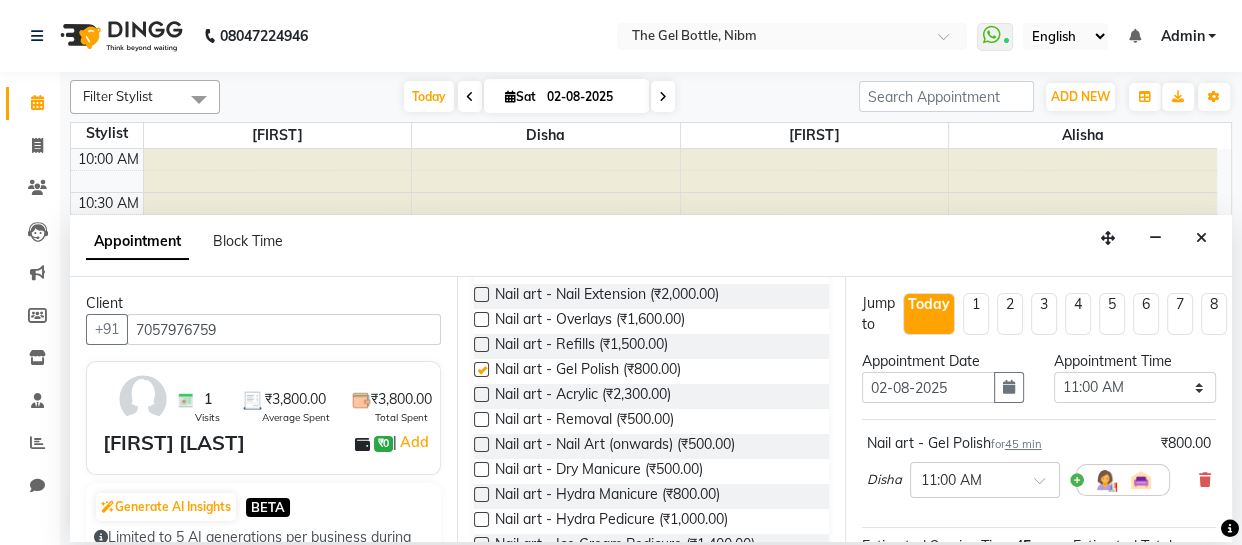 checkbox on "false" 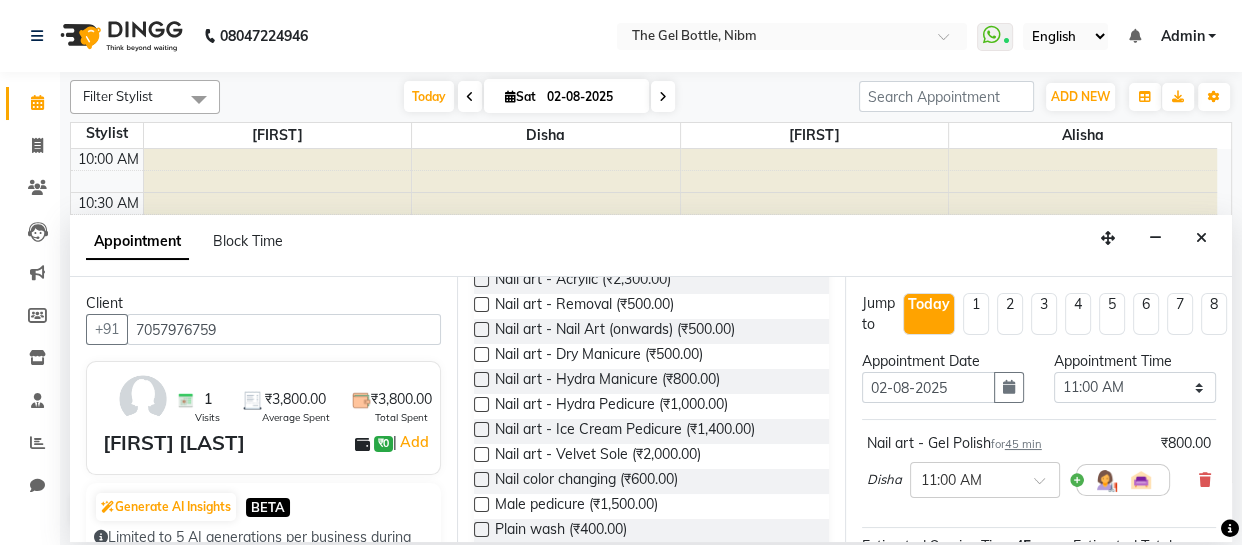 scroll, scrollTop: 290, scrollLeft: 0, axis: vertical 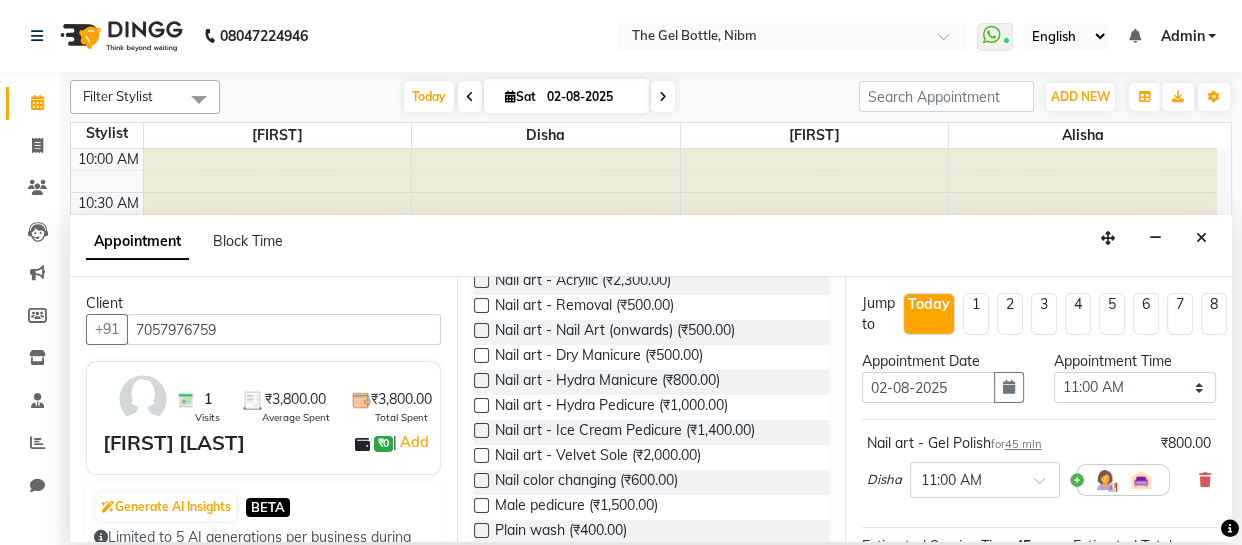 click at bounding box center [481, 355] 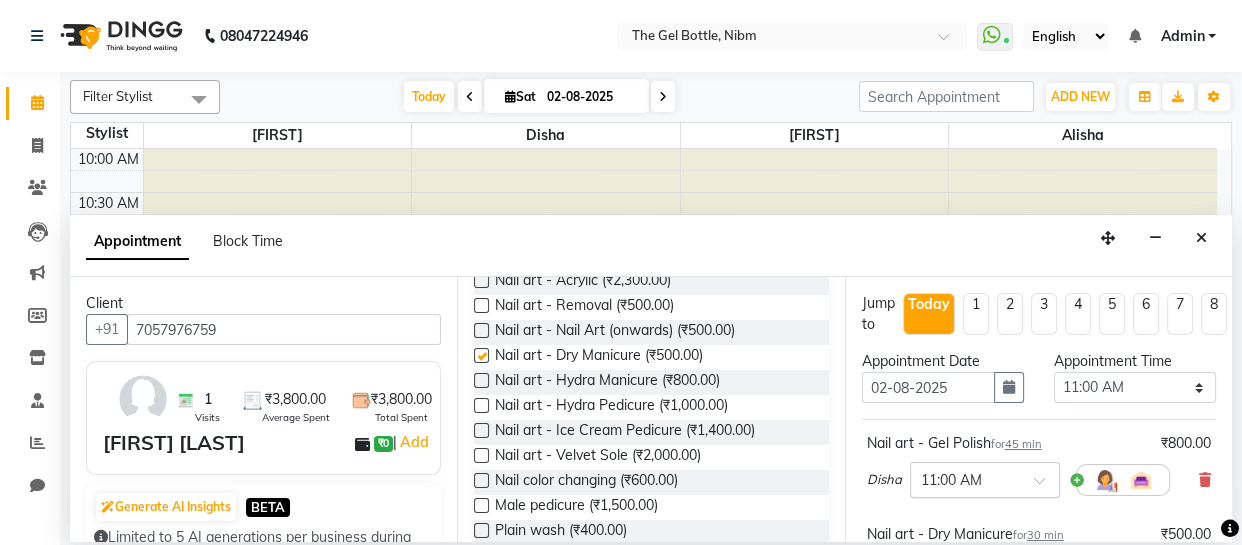 checkbox on "false" 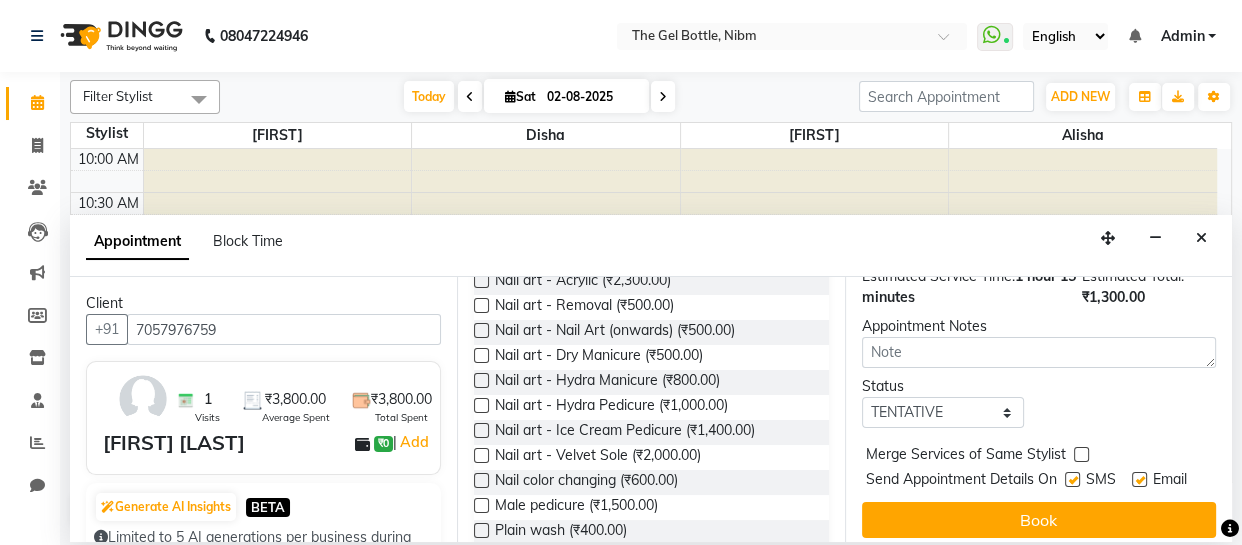 scroll, scrollTop: 362, scrollLeft: 0, axis: vertical 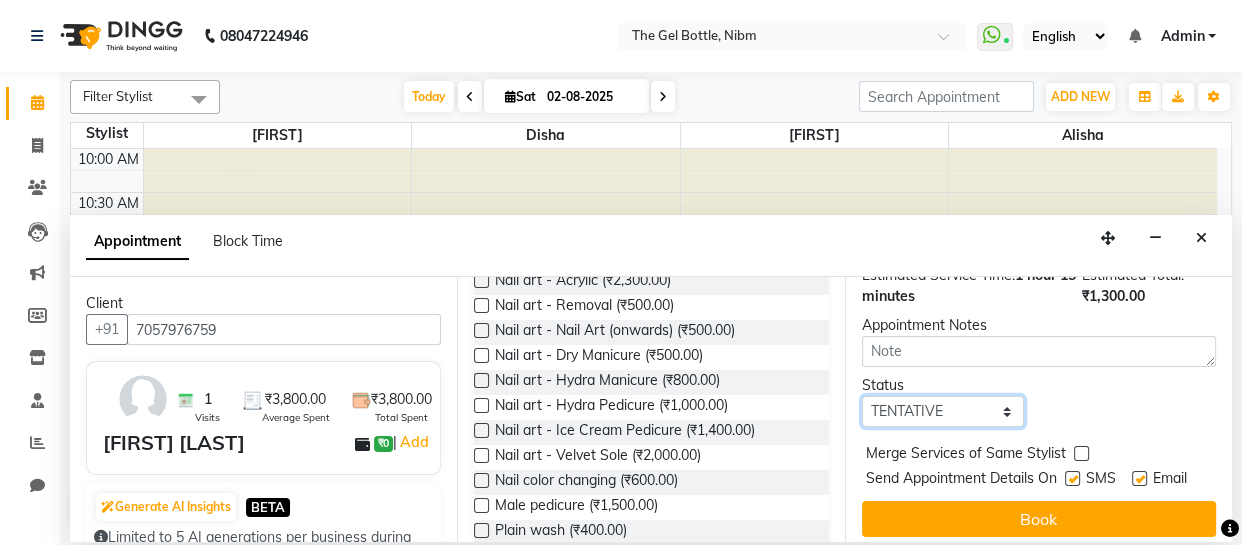 click on "Select TENTATIVE CONFIRM CHECK-IN UPCOMING" at bounding box center [943, 411] 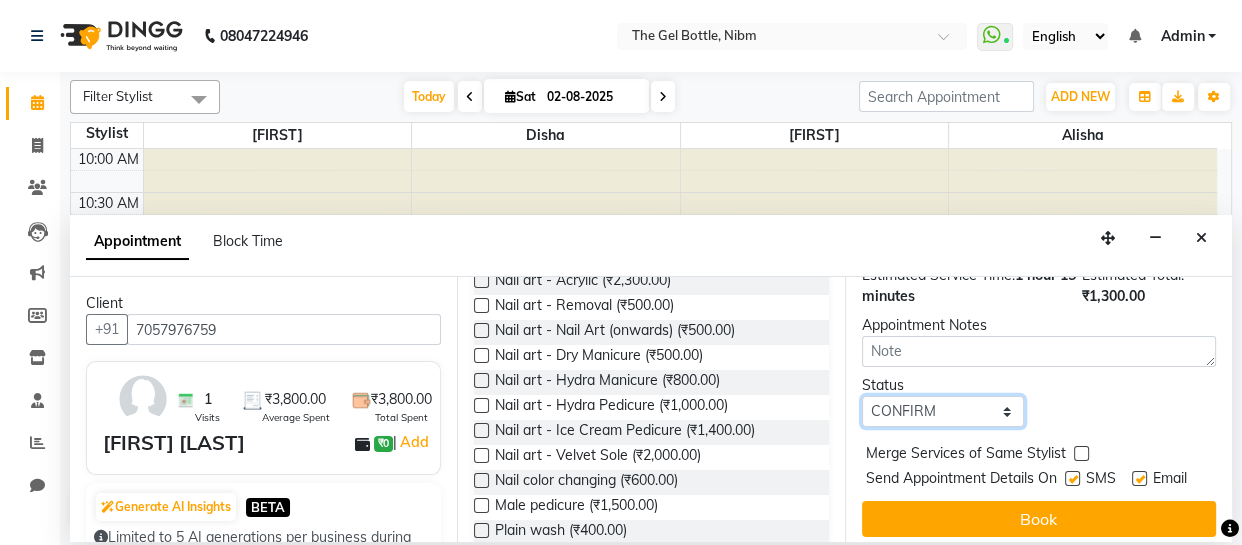 click on "Select TENTATIVE CONFIRM CHECK-IN UPCOMING" at bounding box center (943, 411) 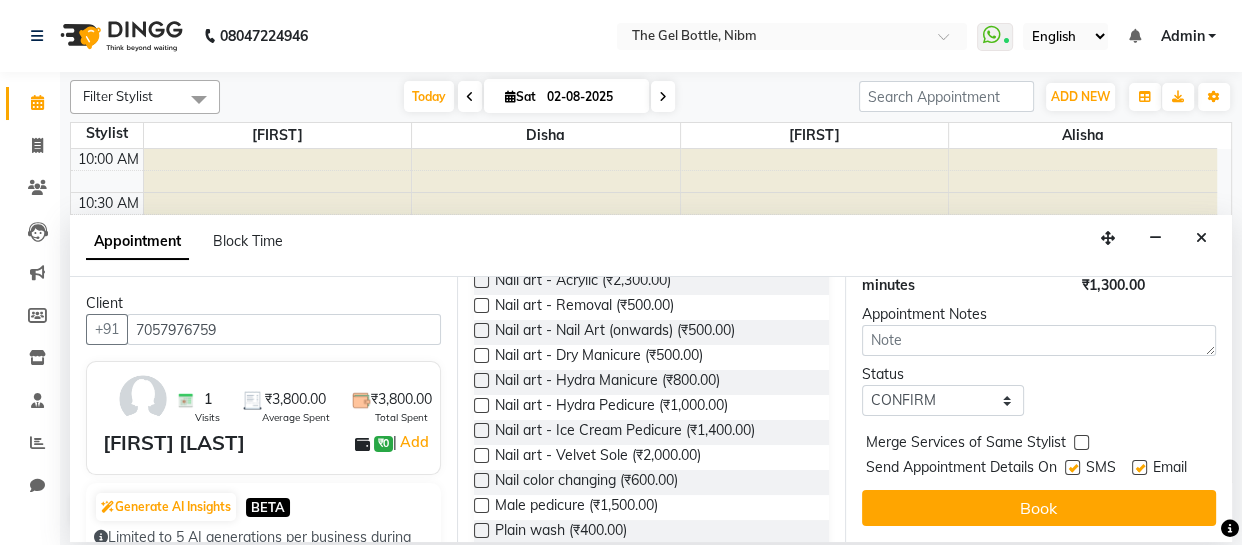 click on "Book" at bounding box center [1039, 508] 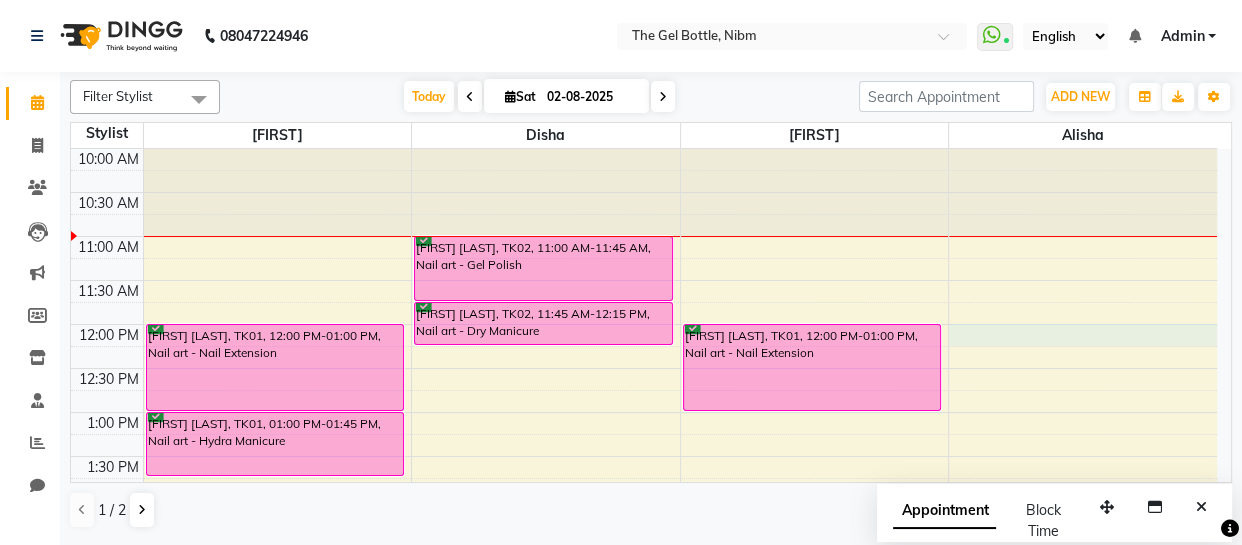click on "10:00 AM 10:30 AM 11:00 AM 11:30 AM 12:00 PM 12:30 PM 1:00 PM 1:30 PM 2:00 PM 2:30 PM 3:00 PM 3:30 PM 4:00 PM 4:30 PM 5:00 PM 5:30 PM 6:00 PM 6:30 PM 7:00 PM 7:30 PM 8:00 PM 8:30 PM     [LAST] [LAST], TK01, 12:00 PM-01:00 PM, Nail art - Nail Extension     [LAST] [LAST], TK01, 01:00 PM-01:45 PM, Nail art - Hydra Manicure     [FIRST] [LAST], TK02, 11:00 AM-11:45 AM, Nail art - Gel Polish     [FIRST] [LAST], TK02, 11:45 AM-12:15 PM, Nail art - Dry Manicure     [LAST] [LAST], TK01, 12:00 PM-01:00 PM, Nail art - Nail Extension" at bounding box center (644, 632) 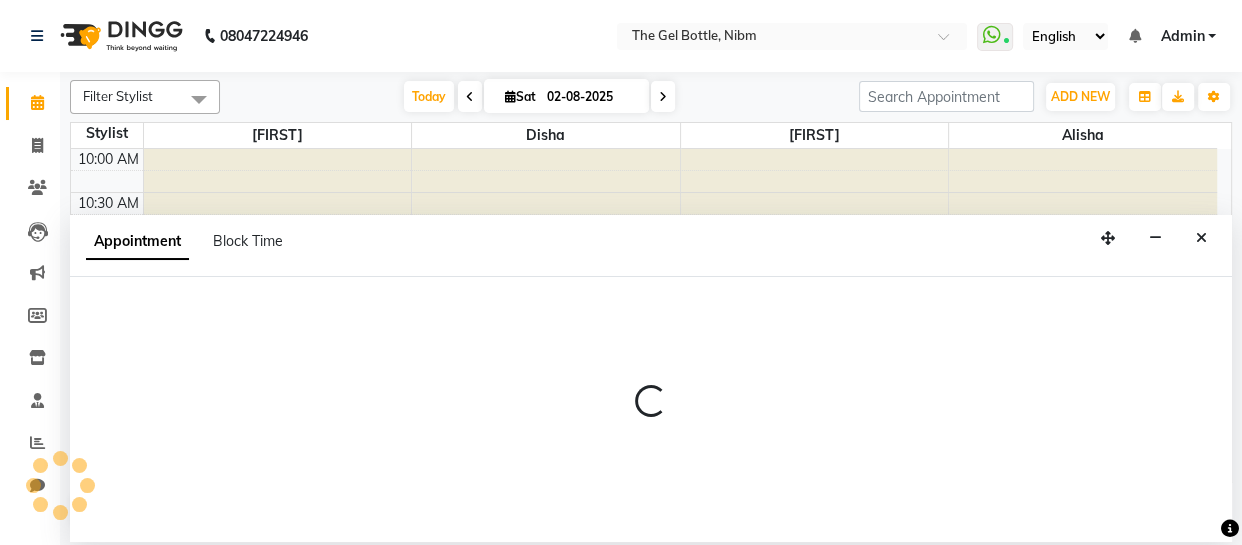 select on "85008" 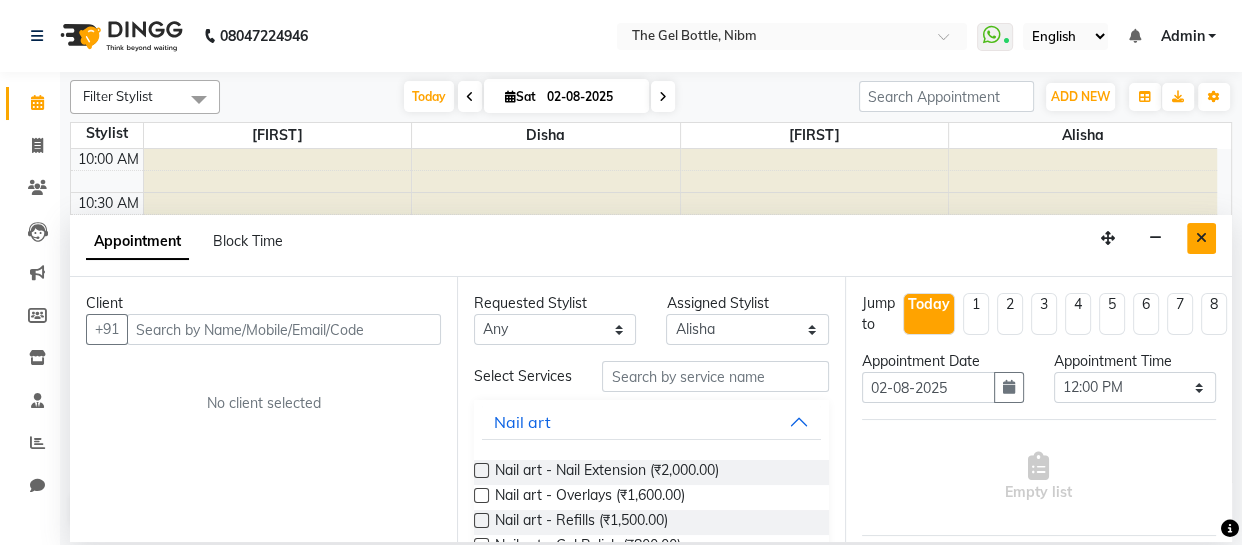 click at bounding box center [1201, 238] 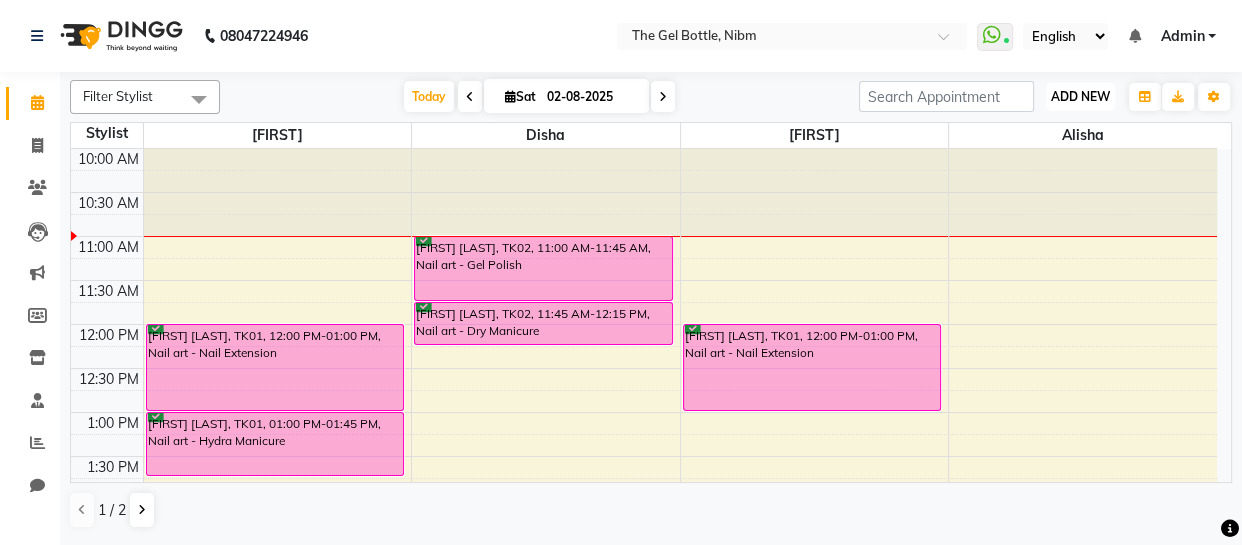click on "ADD NEW" at bounding box center [1080, 96] 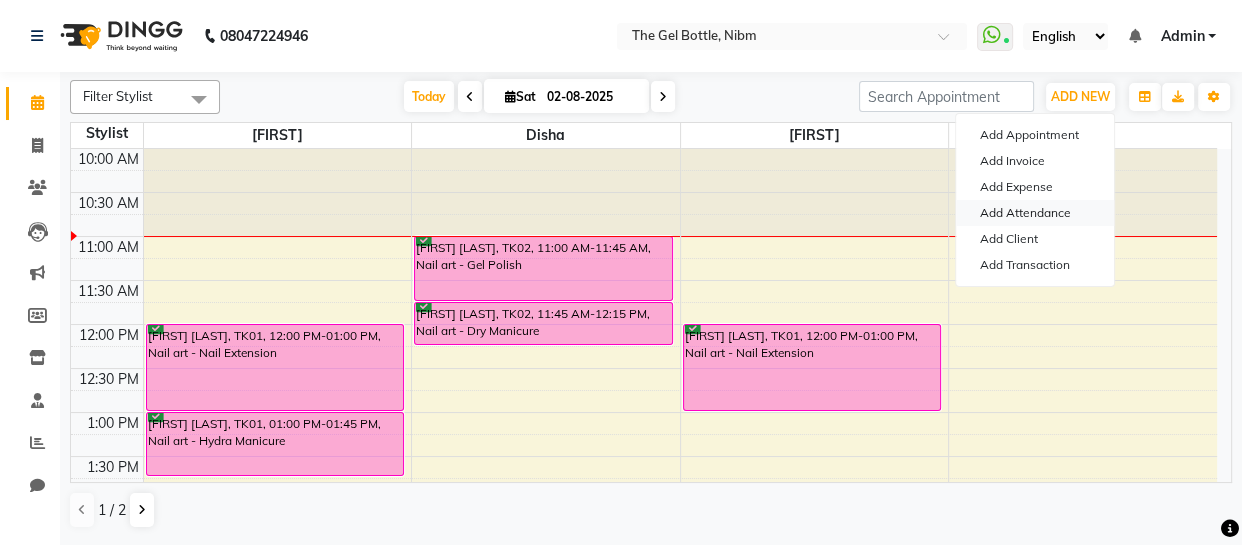 click on "Add Attendance" at bounding box center (1035, 213) 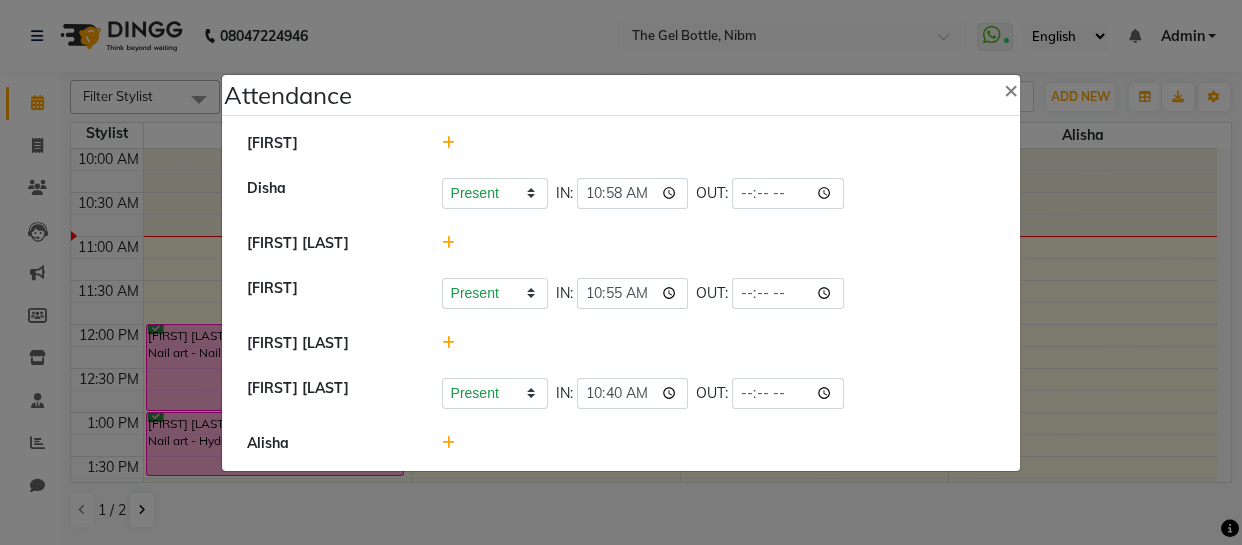 click 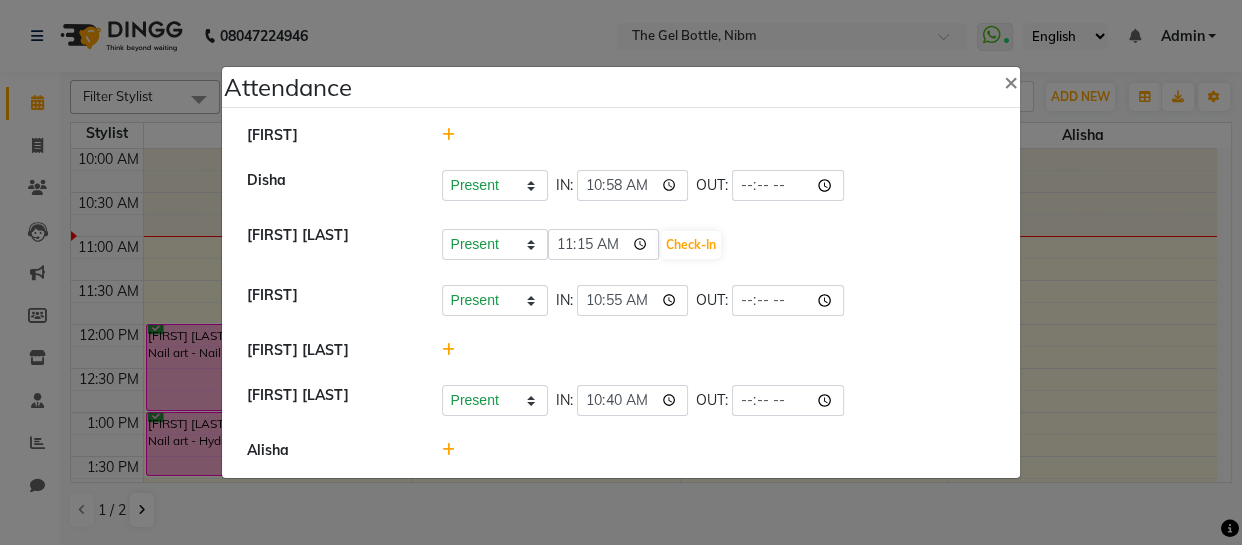click 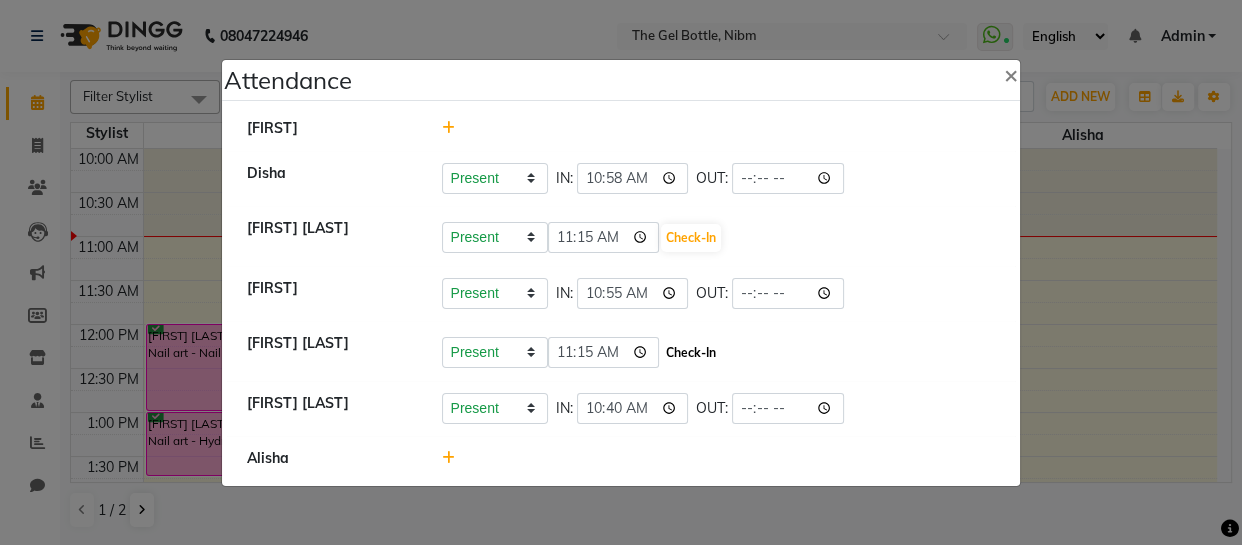 click on "Check-In" 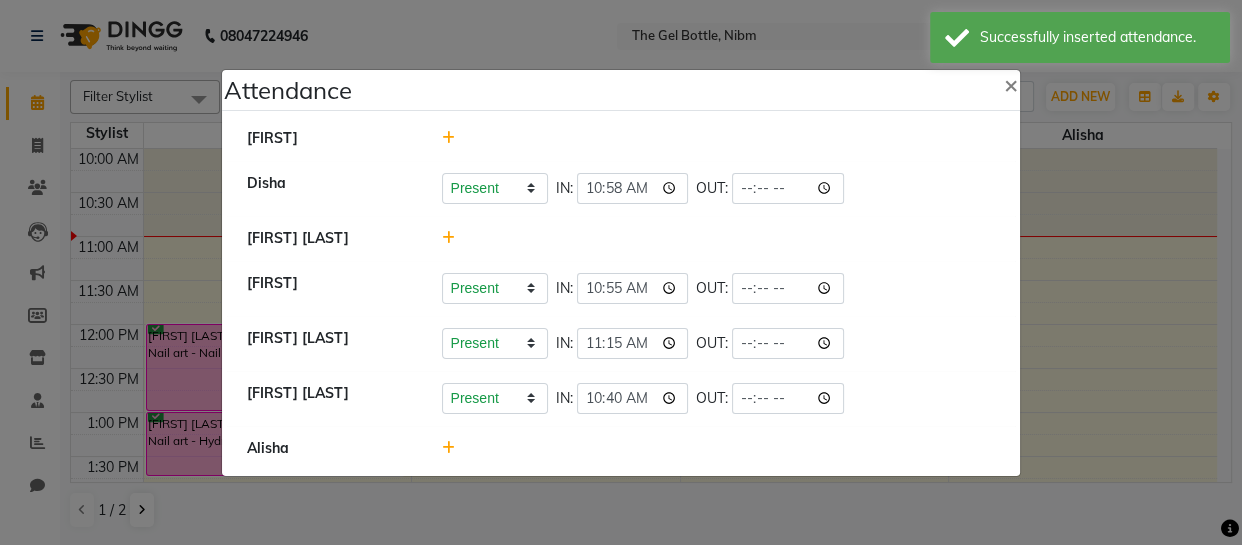 click 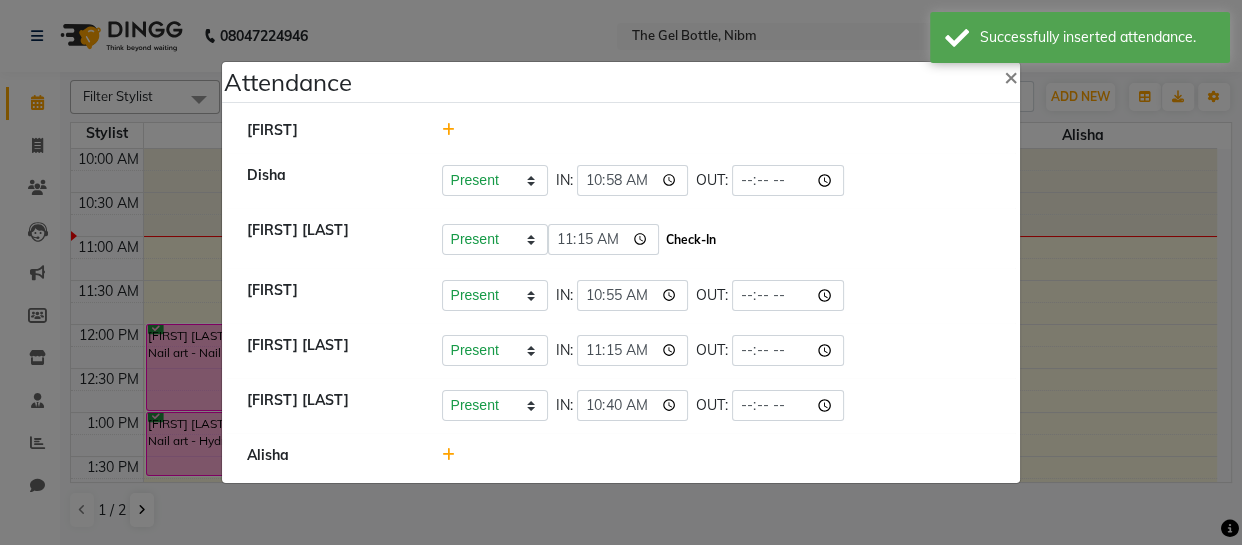 click on "Check-In" 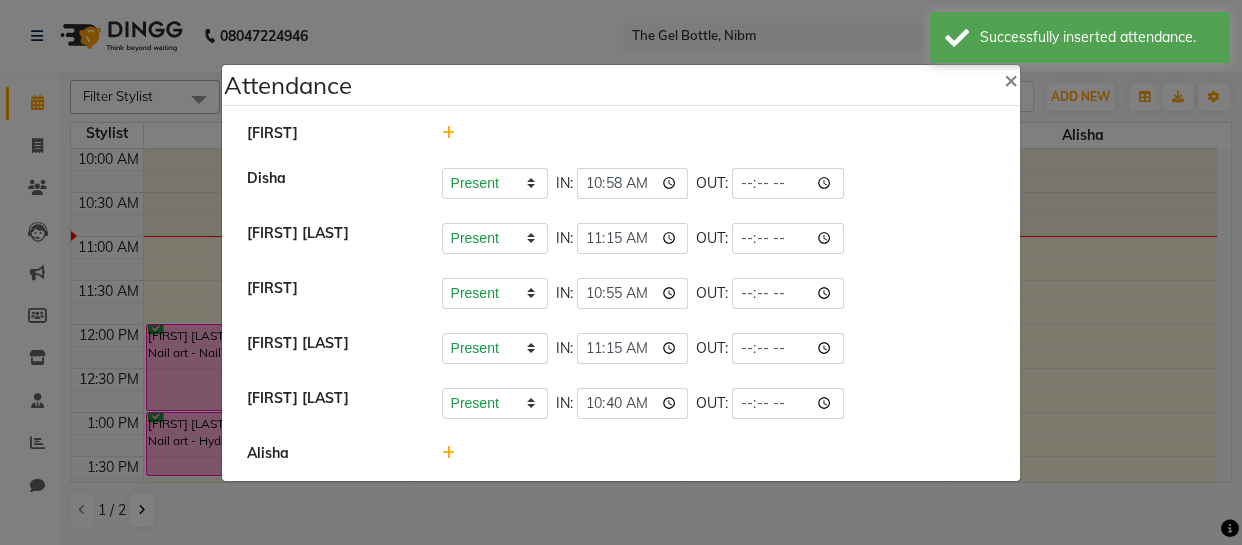 click 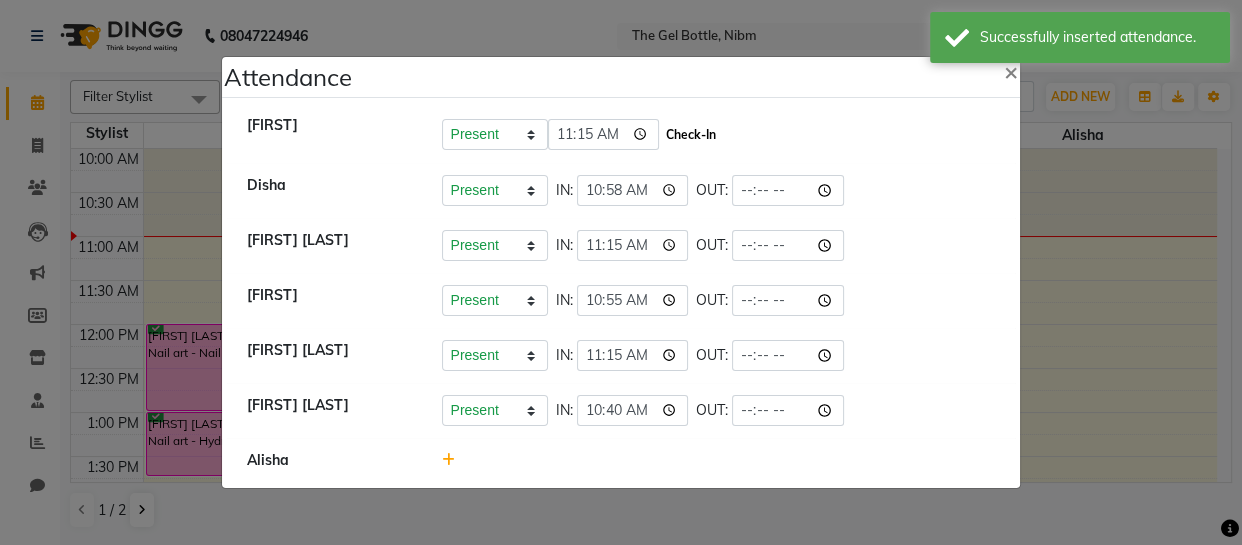 click on "Check-In" 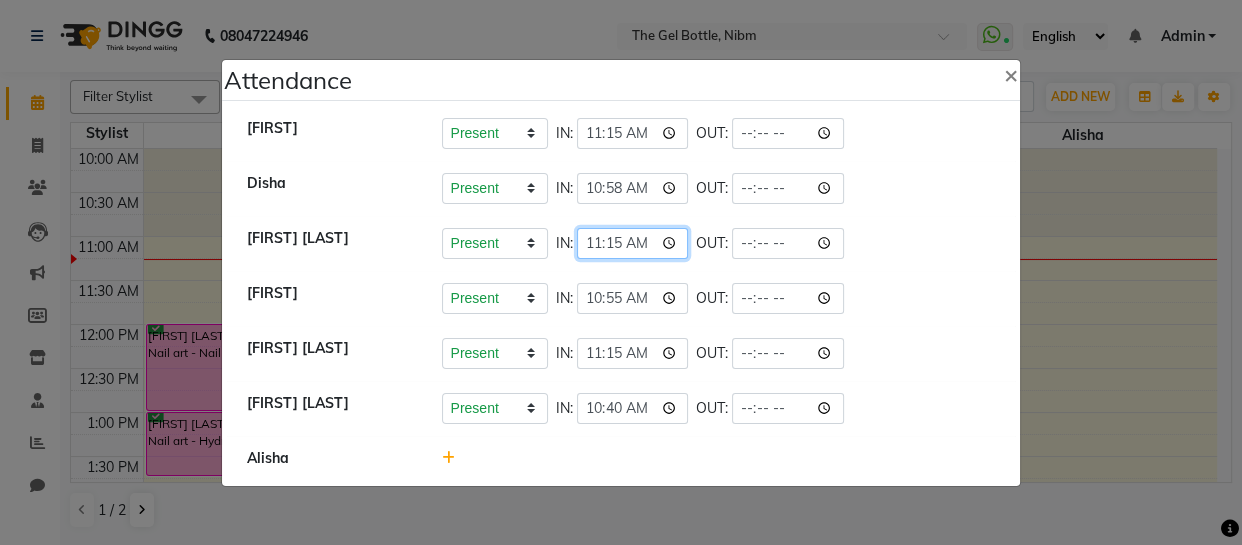 click on "11:15" 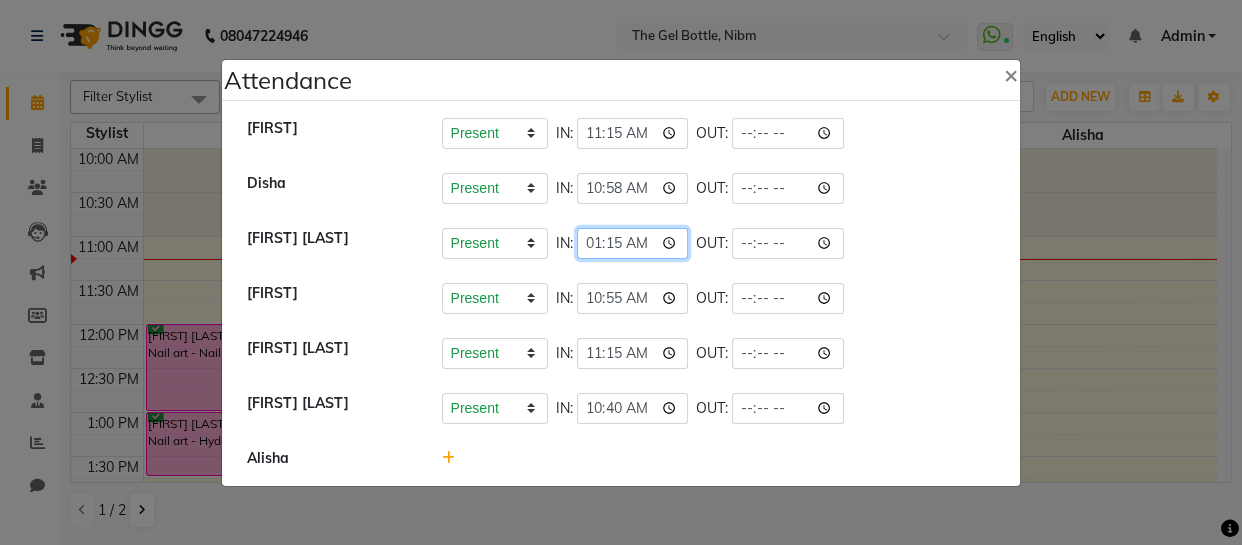 type on "11:15" 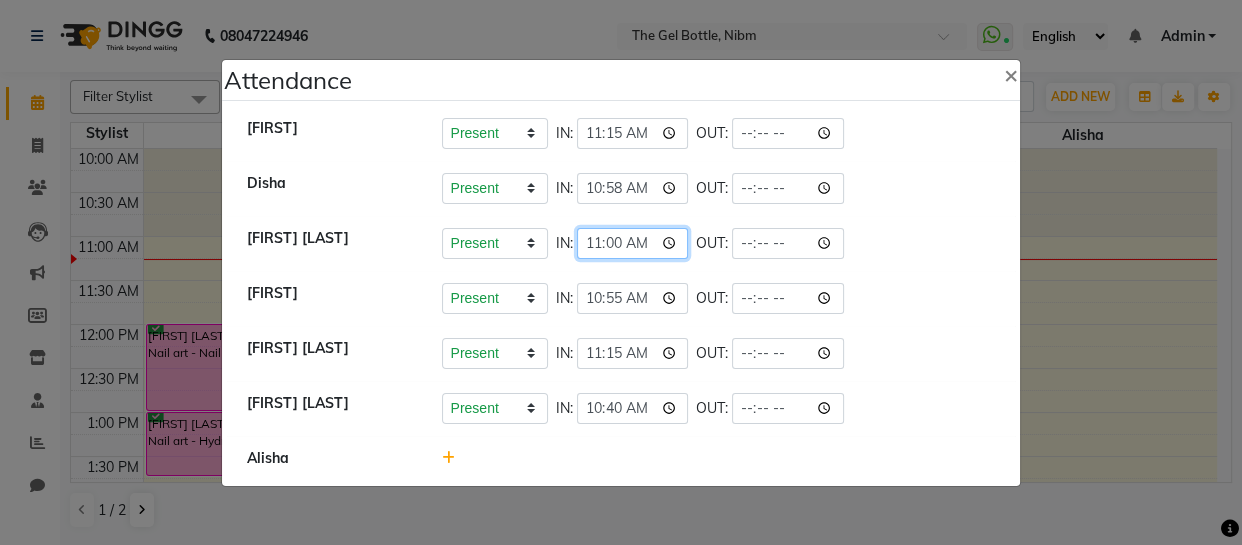 type on "11:05" 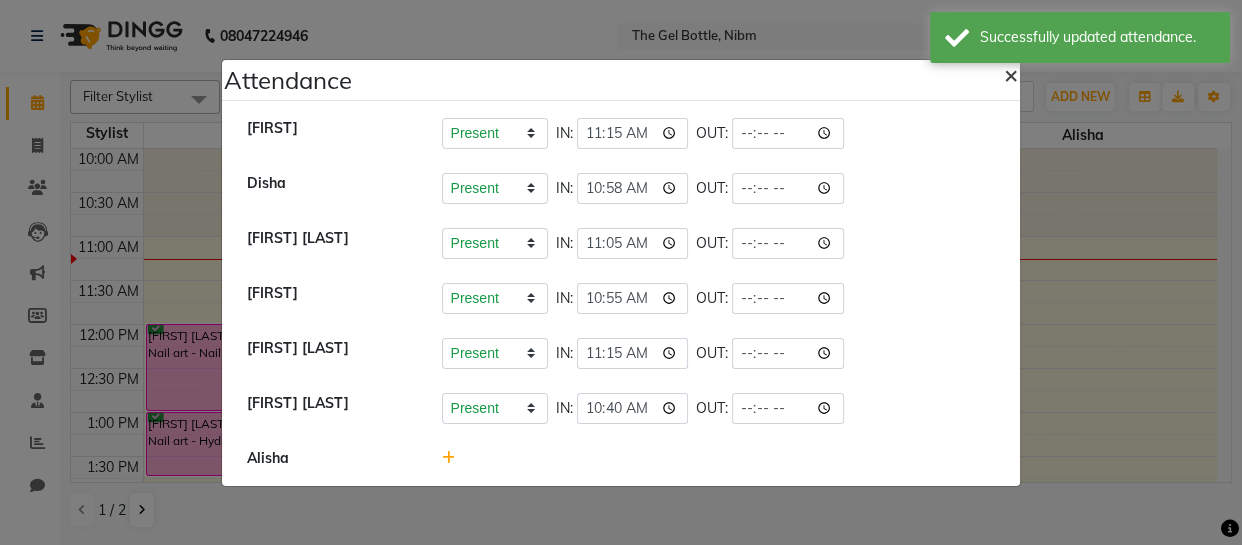 click on "×" 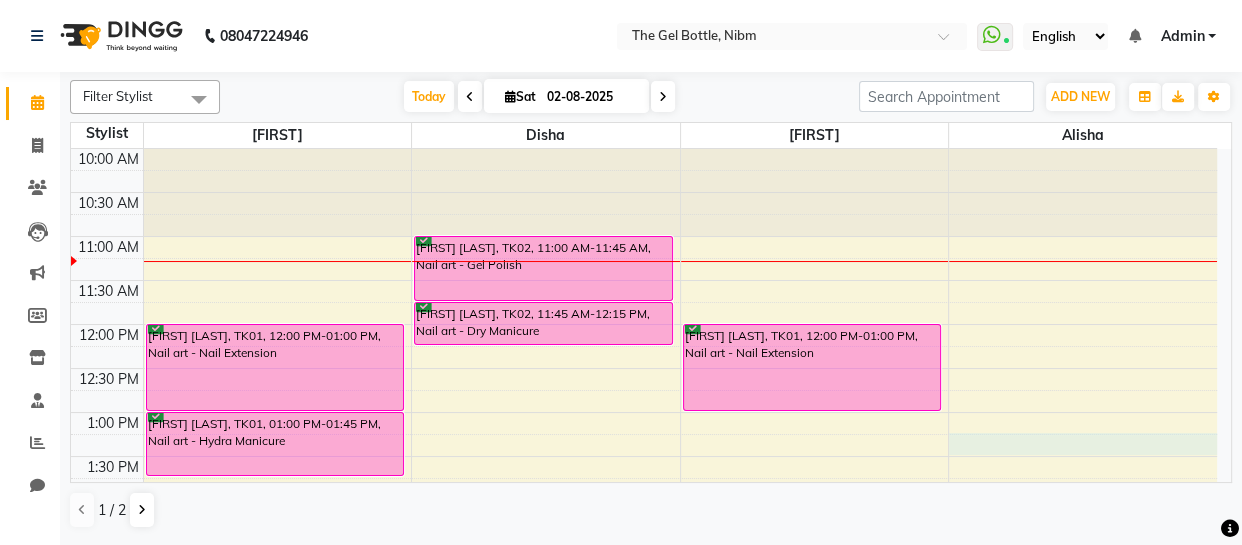 click on "10:00 AM 10:30 AM 11:00 AM 11:30 AM 12:00 PM 12:30 PM 1:00 PM 1:30 PM 2:00 PM 2:30 PM 3:00 PM 3:30 PM 4:00 PM 4:30 PM 5:00 PM 5:30 PM 6:00 PM 6:30 PM 7:00 PM 7:30 PM 8:00 PM 8:30 PM     [LAST] [LAST], TK01, 12:00 PM-01:00 PM, Nail art - Nail Extension     [LAST] [LAST], TK01, 01:00 PM-01:45 PM, Nail art - Hydra Manicure     [FIRST] [LAST], TK02, 11:00 AM-11:45 AM, Nail art - Gel Polish     [FIRST] [LAST], TK02, 11:45 AM-12:15 PM, Nail art - Dry Manicure     [LAST] [LAST], TK01, 12:00 PM-01:00 PM, Nail art - Nail Extension" at bounding box center (644, 632) 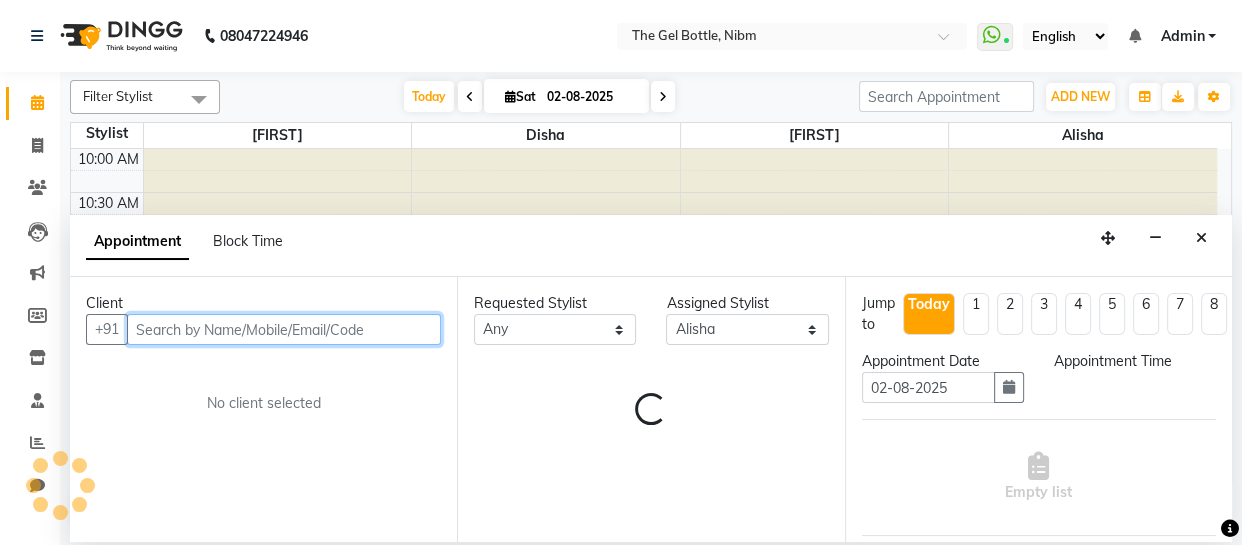 select on "795" 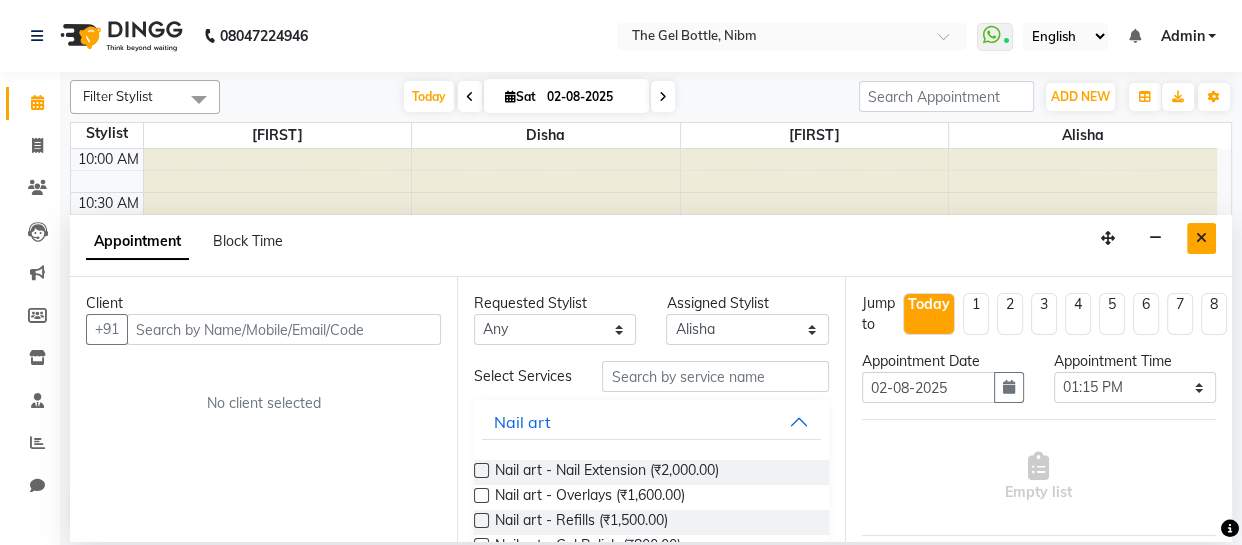 click at bounding box center (1201, 238) 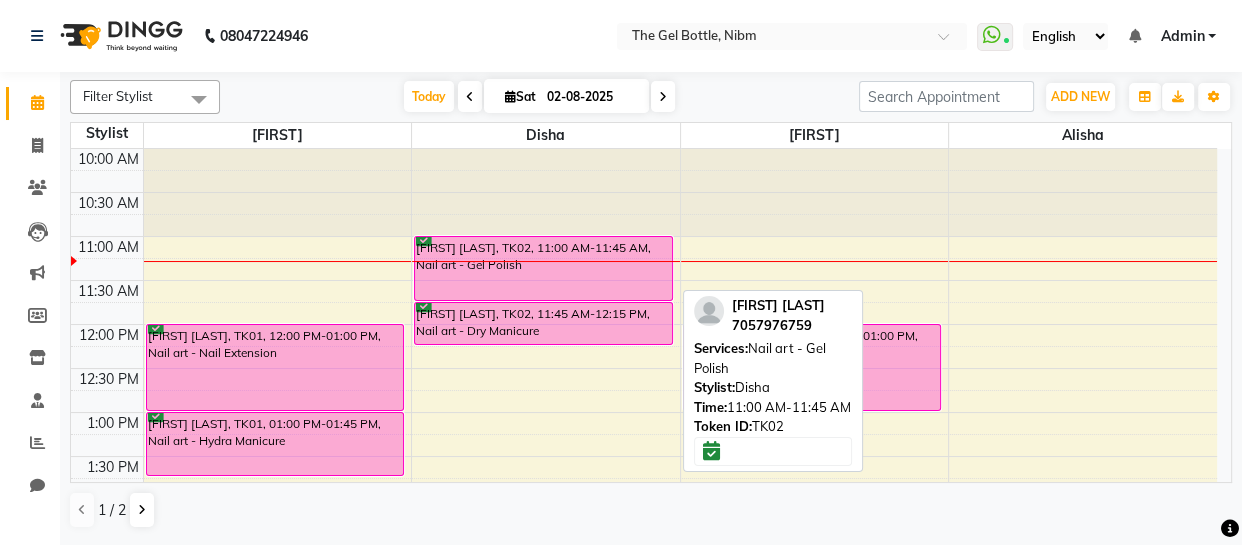 click on "[FIRST] [LAST], TK02, 11:00 AM-11:45 AM, Nail art - Gel Polish" at bounding box center [543, 268] 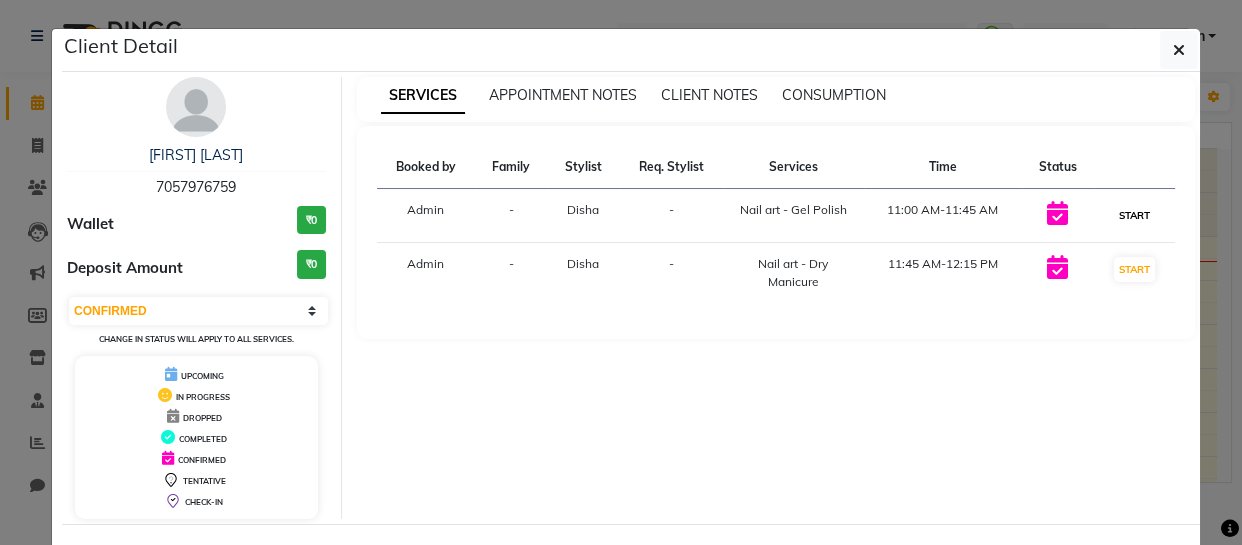 click on "START" at bounding box center (1134, 215) 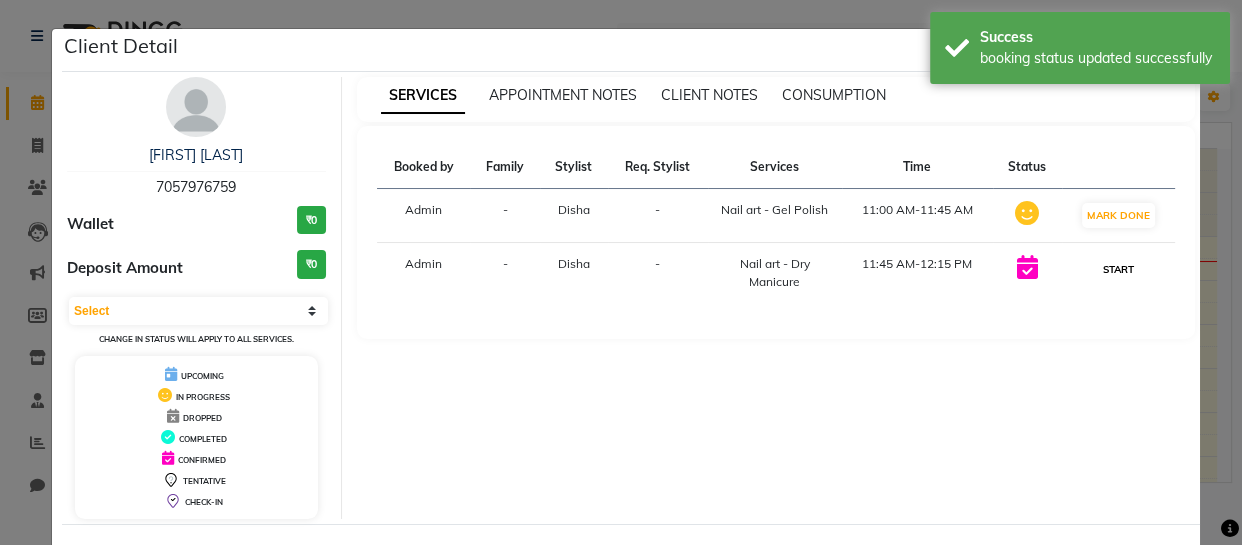click on "START" at bounding box center (1118, 269) 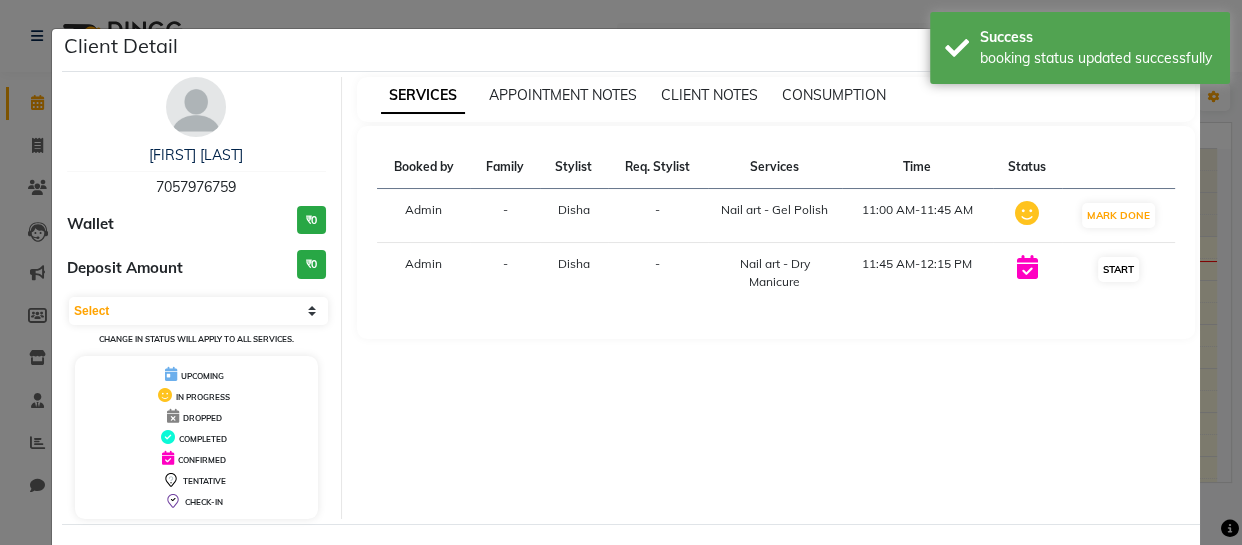 select on "1" 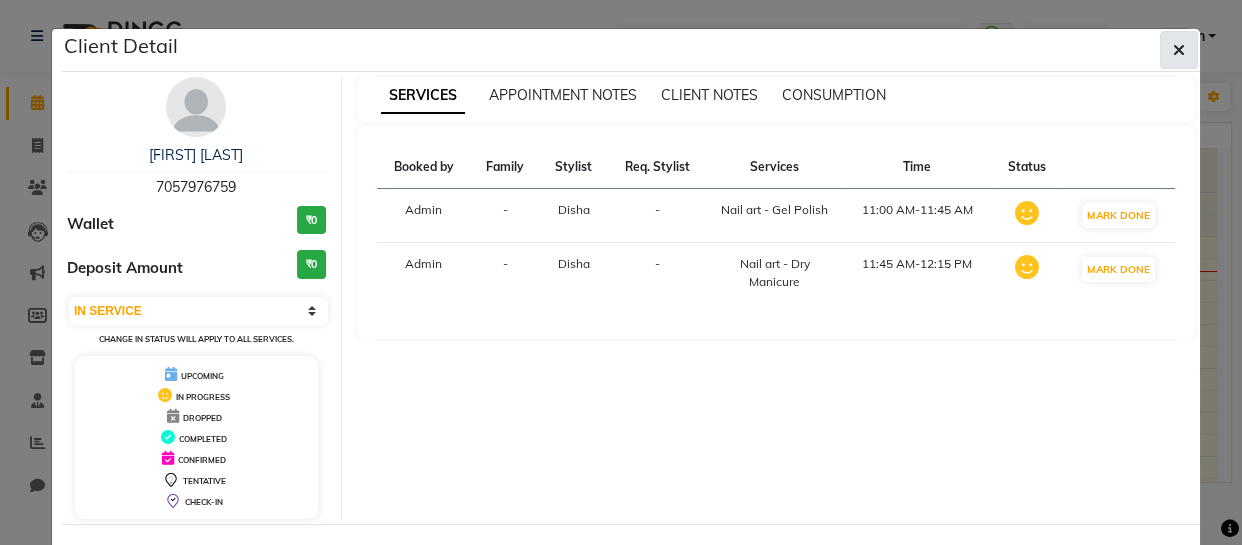 click 